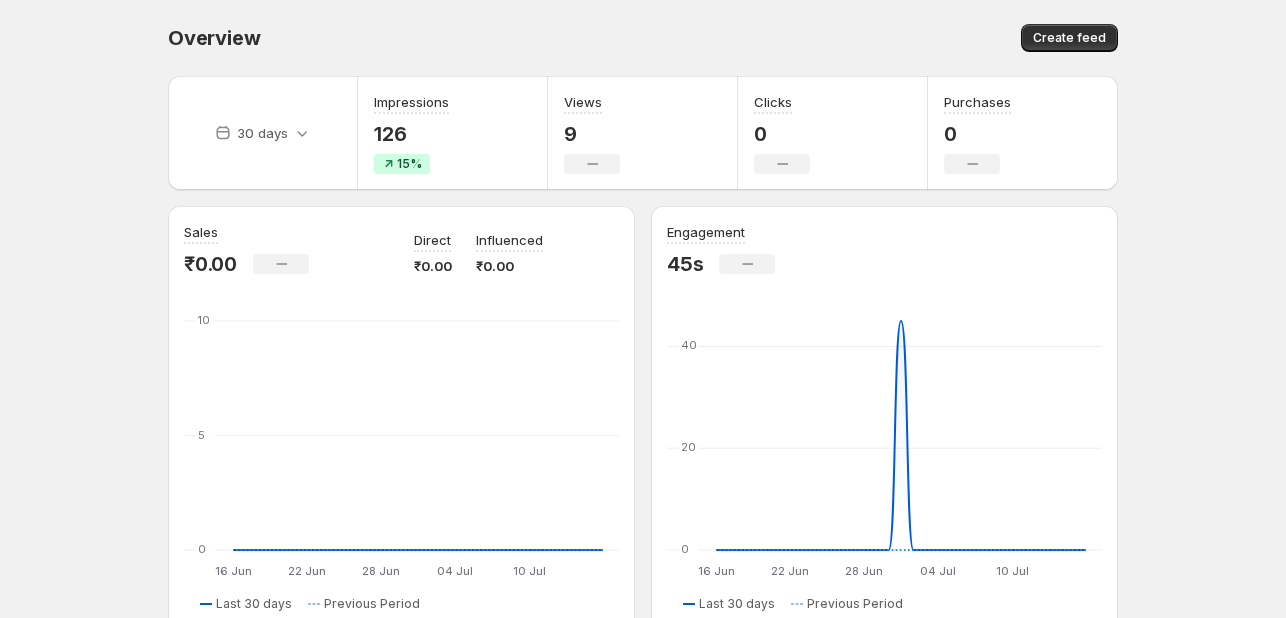 scroll, scrollTop: 0, scrollLeft: 0, axis: both 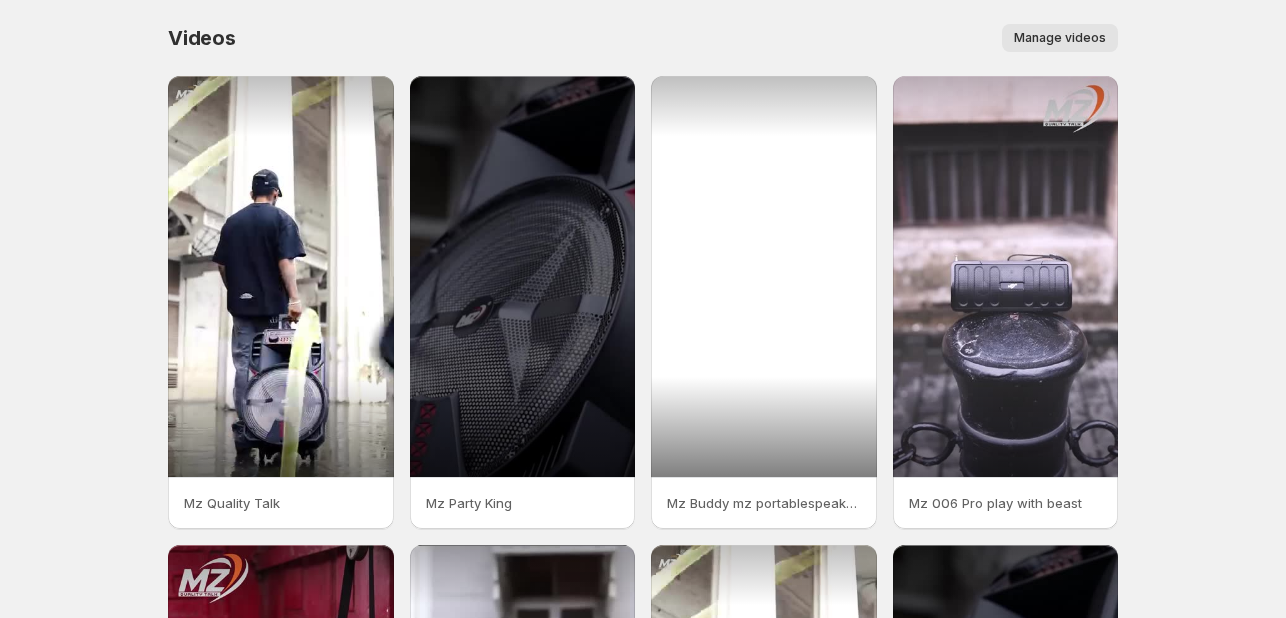 click at bounding box center (764, 276) 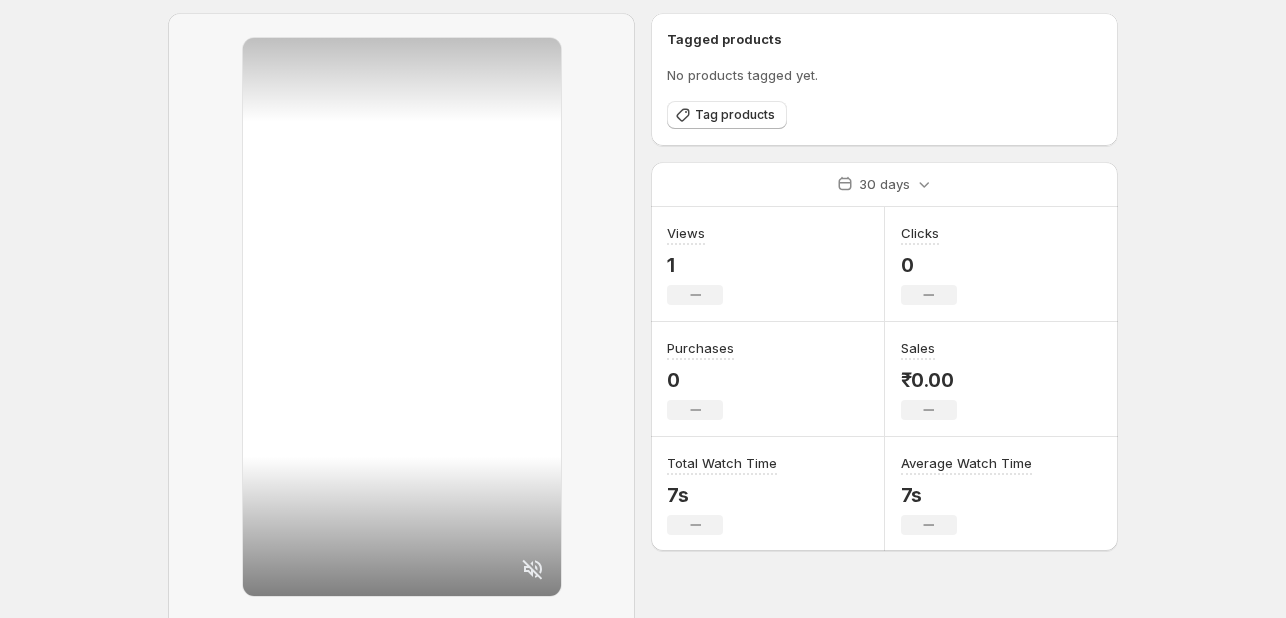 scroll, scrollTop: 214, scrollLeft: 0, axis: vertical 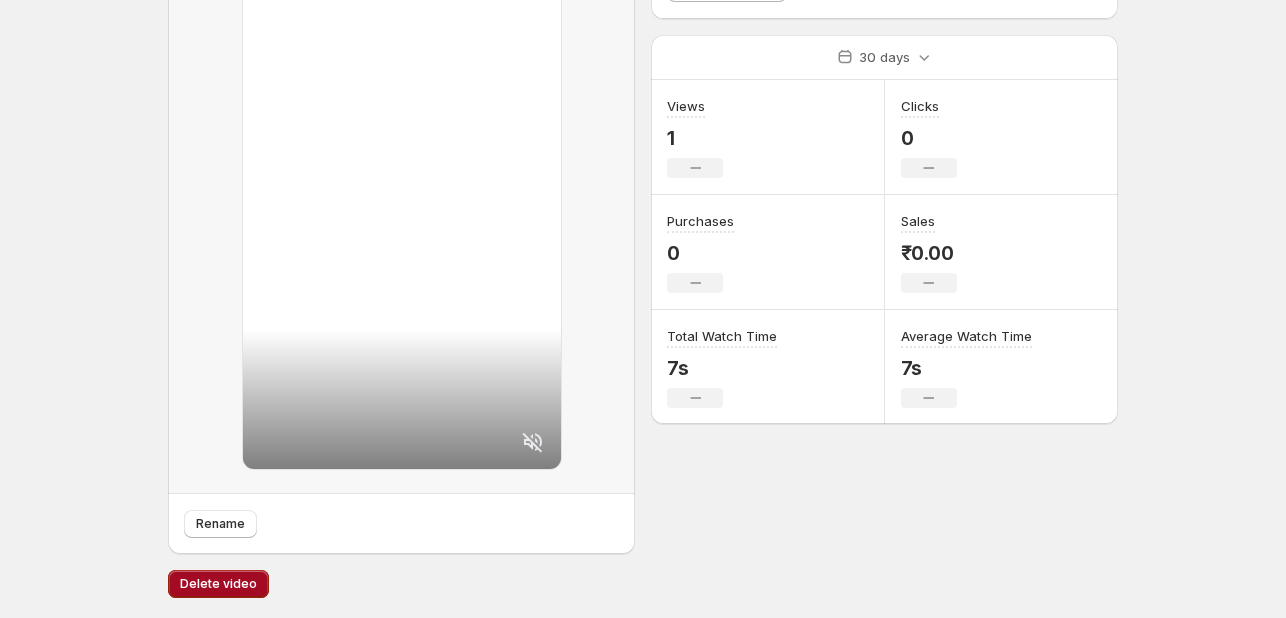 click on "Delete video" at bounding box center (218, 584) 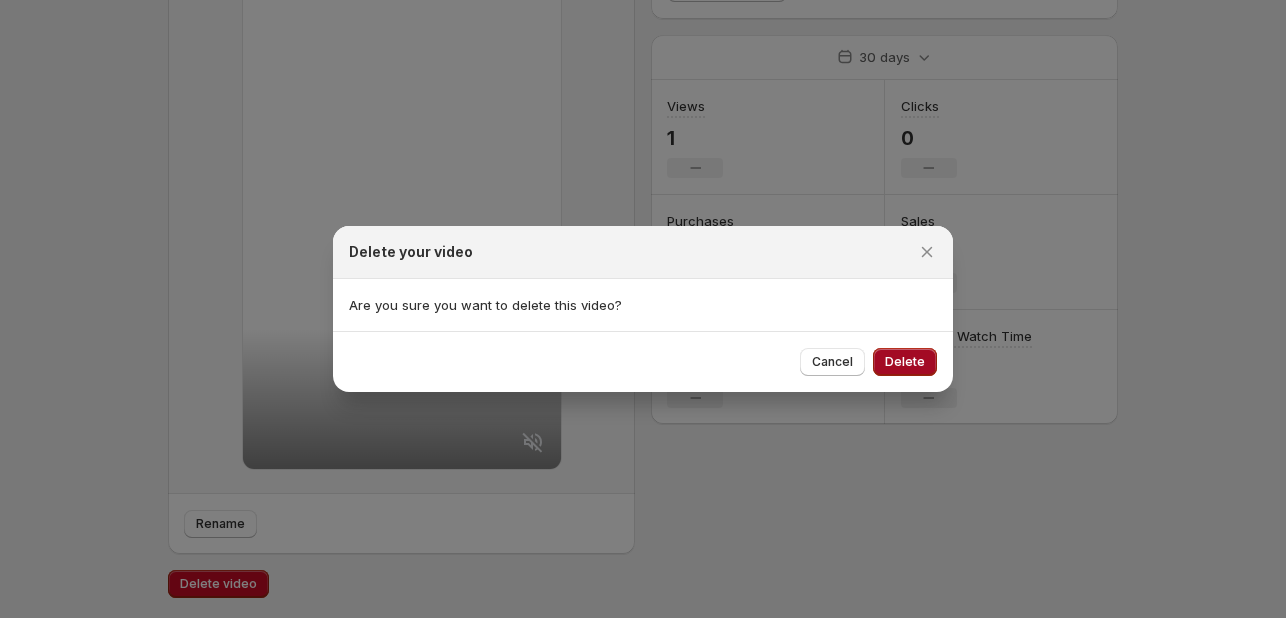 click on "Delete" at bounding box center (905, 362) 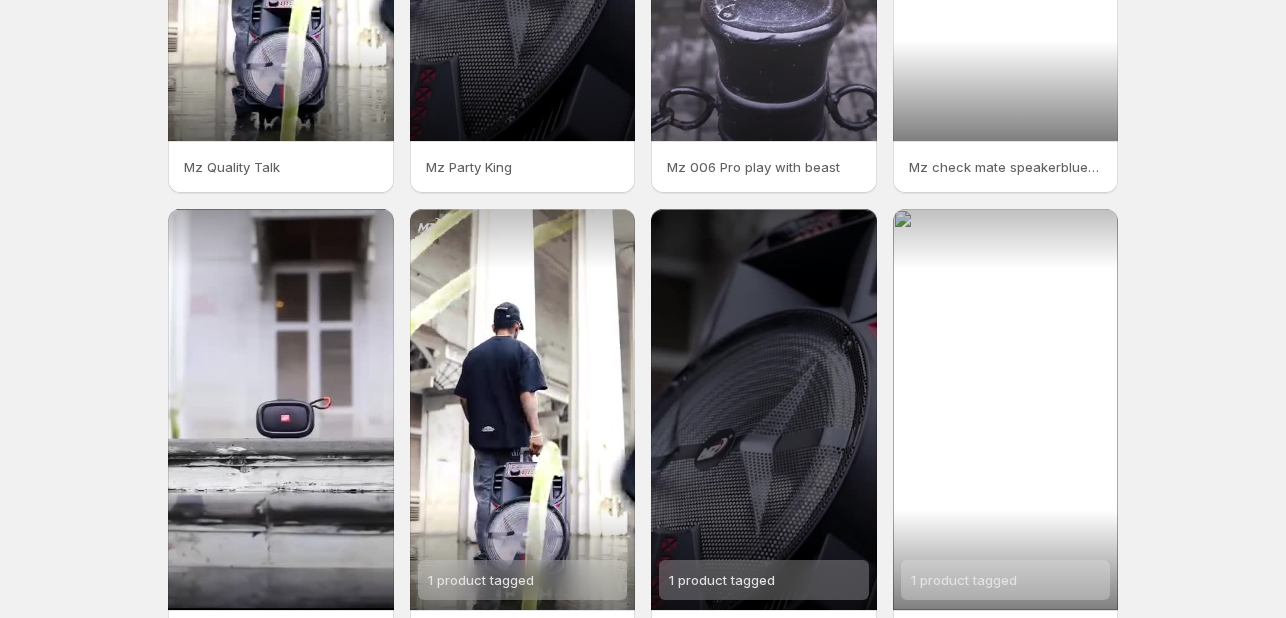 scroll, scrollTop: 472, scrollLeft: 0, axis: vertical 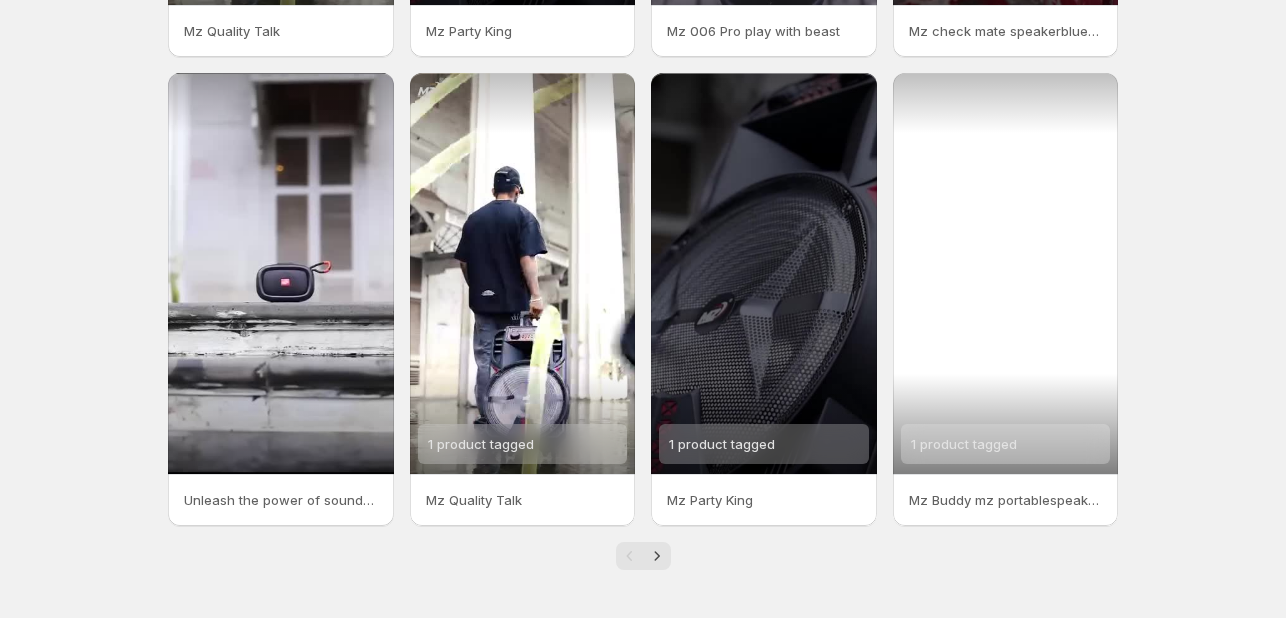 click on "1 product tagged" at bounding box center [1006, 273] 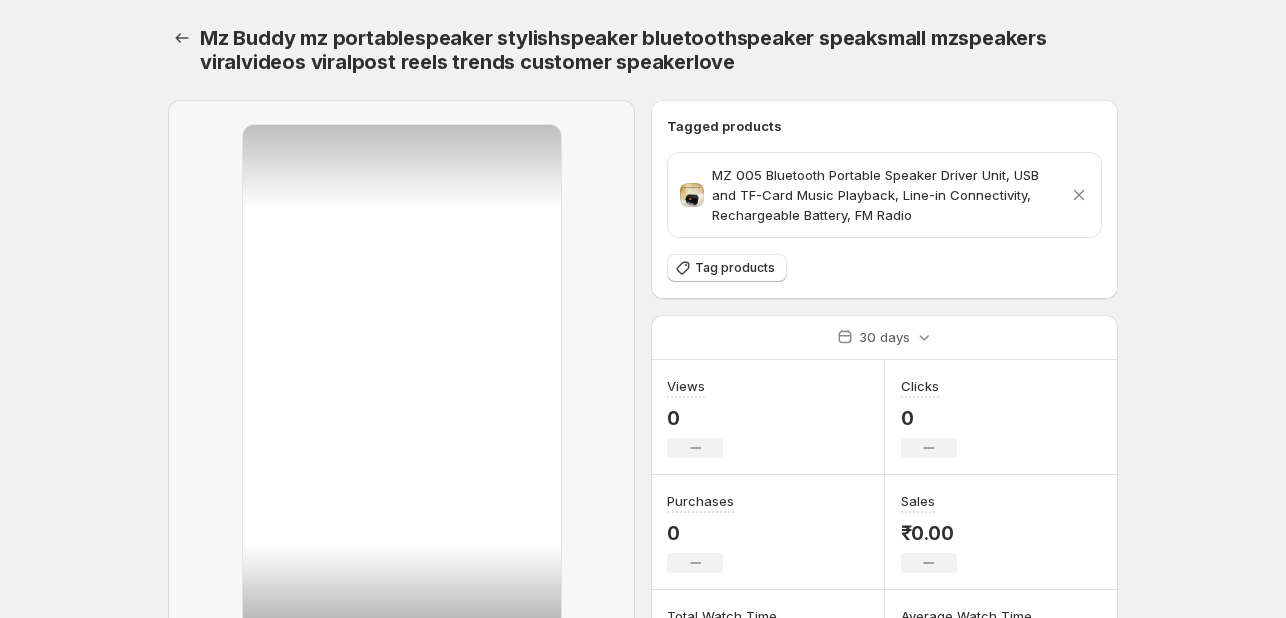 scroll, scrollTop: 214, scrollLeft: 0, axis: vertical 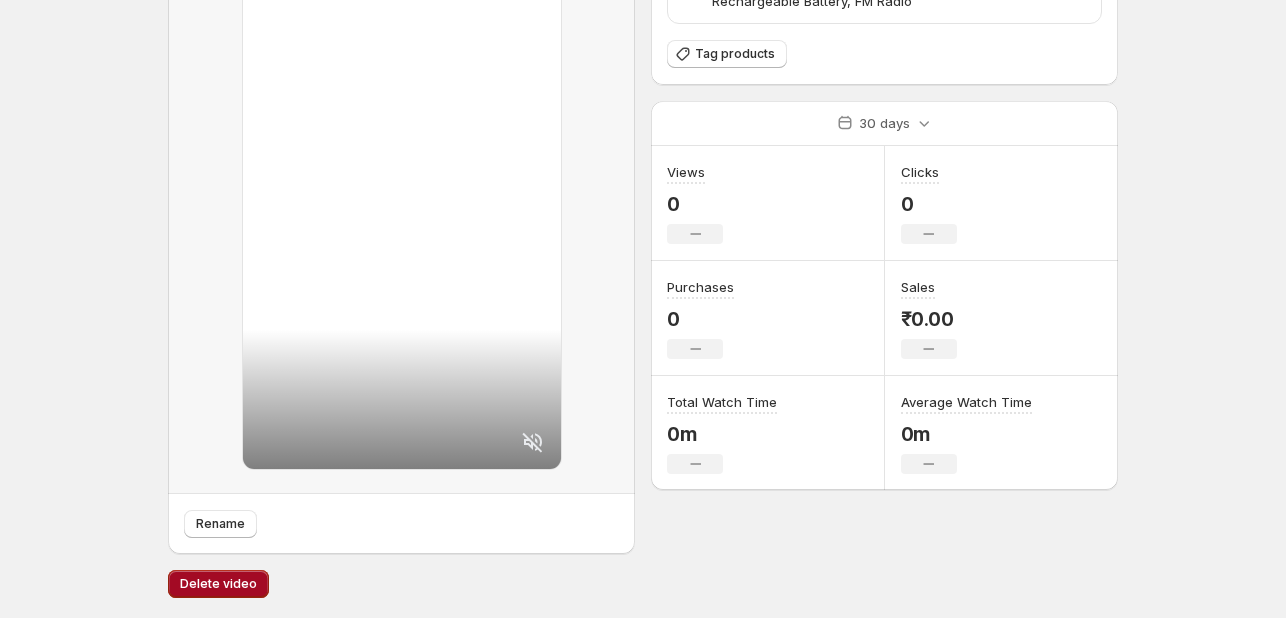 click on "Delete video" at bounding box center (218, 584) 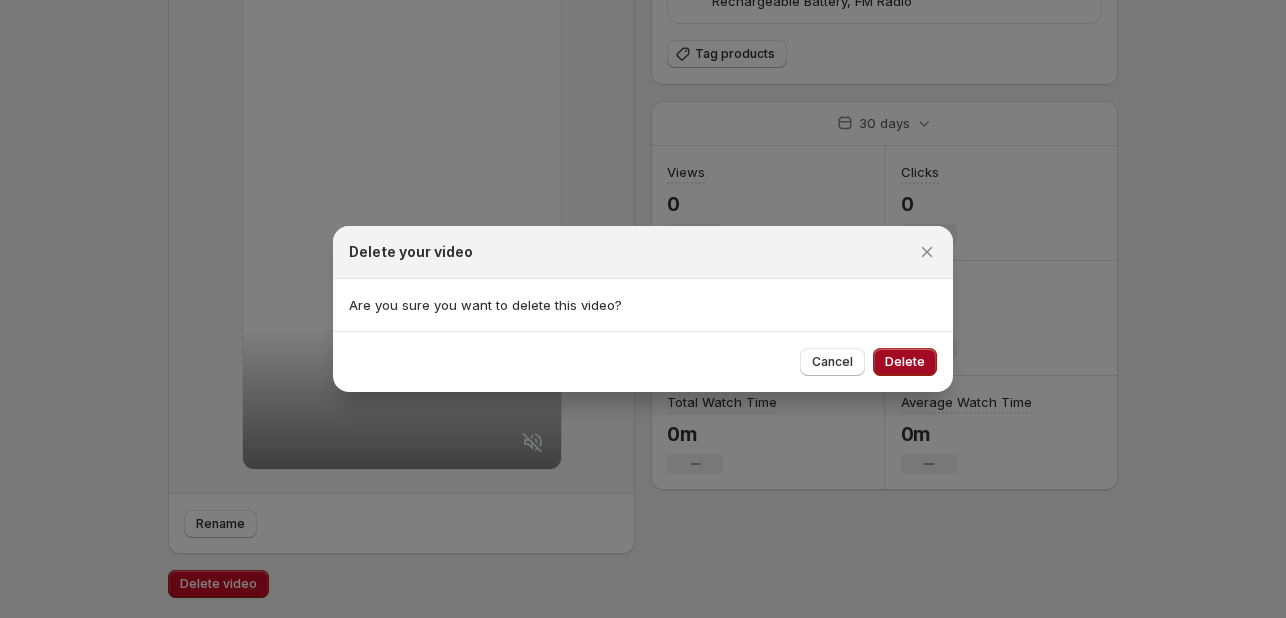 click on "Delete" at bounding box center [905, 362] 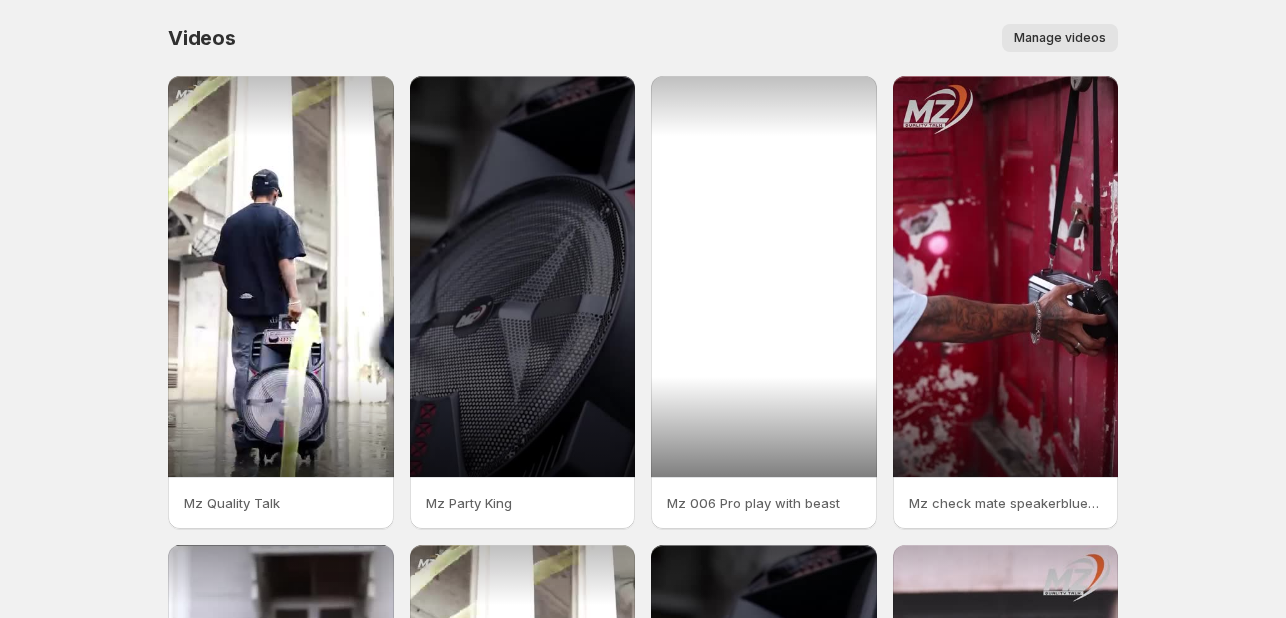 scroll, scrollTop: 472, scrollLeft: 0, axis: vertical 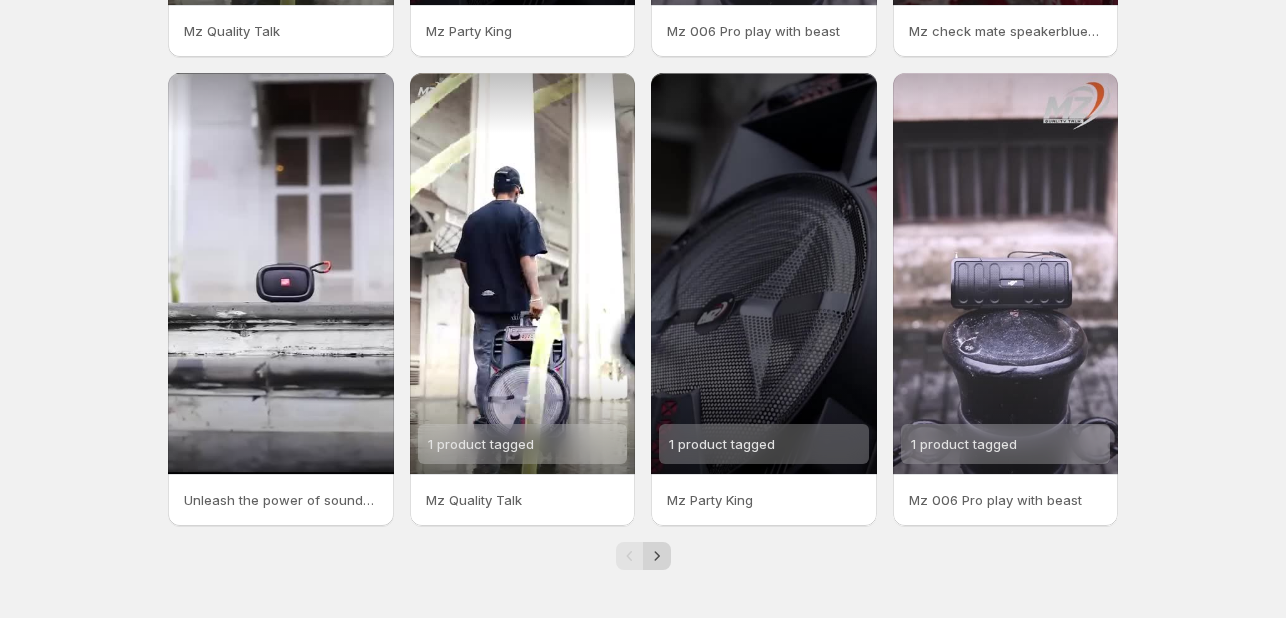click 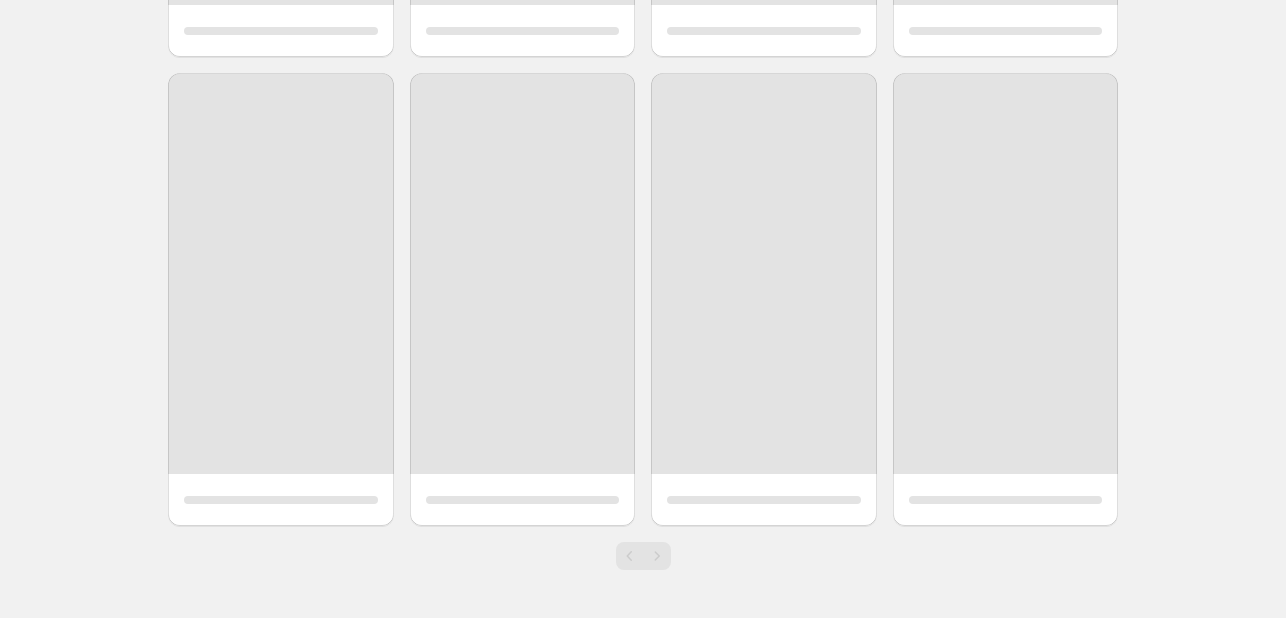 scroll, scrollTop: 3, scrollLeft: 0, axis: vertical 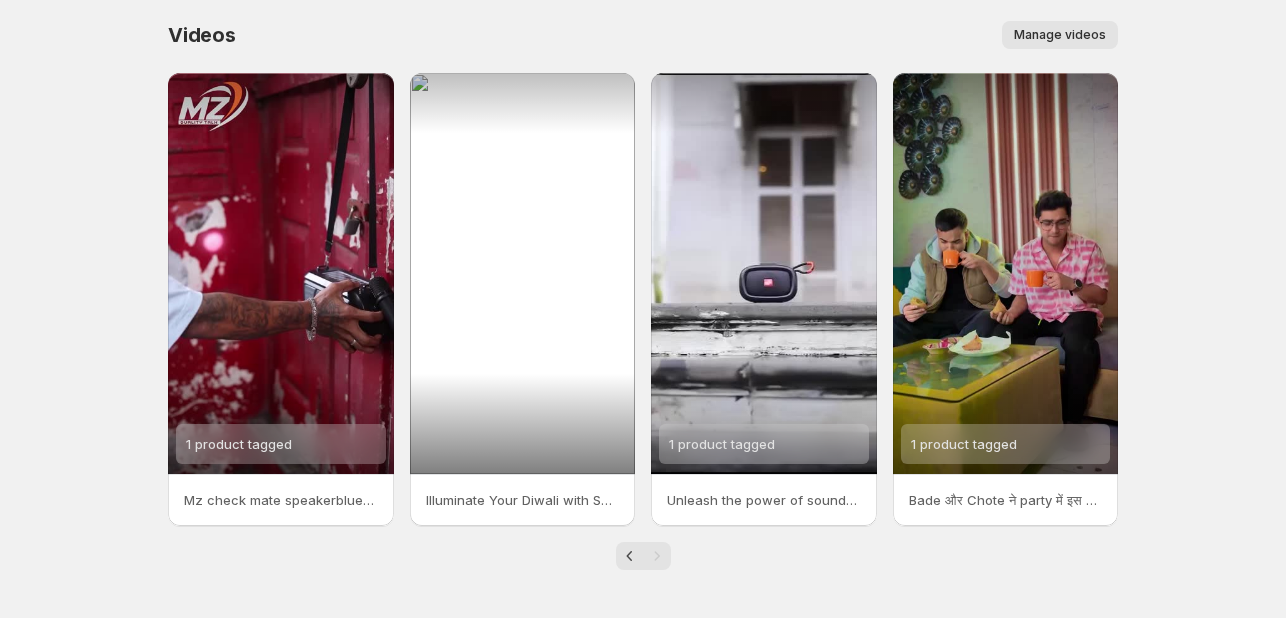 click at bounding box center (643, 556) 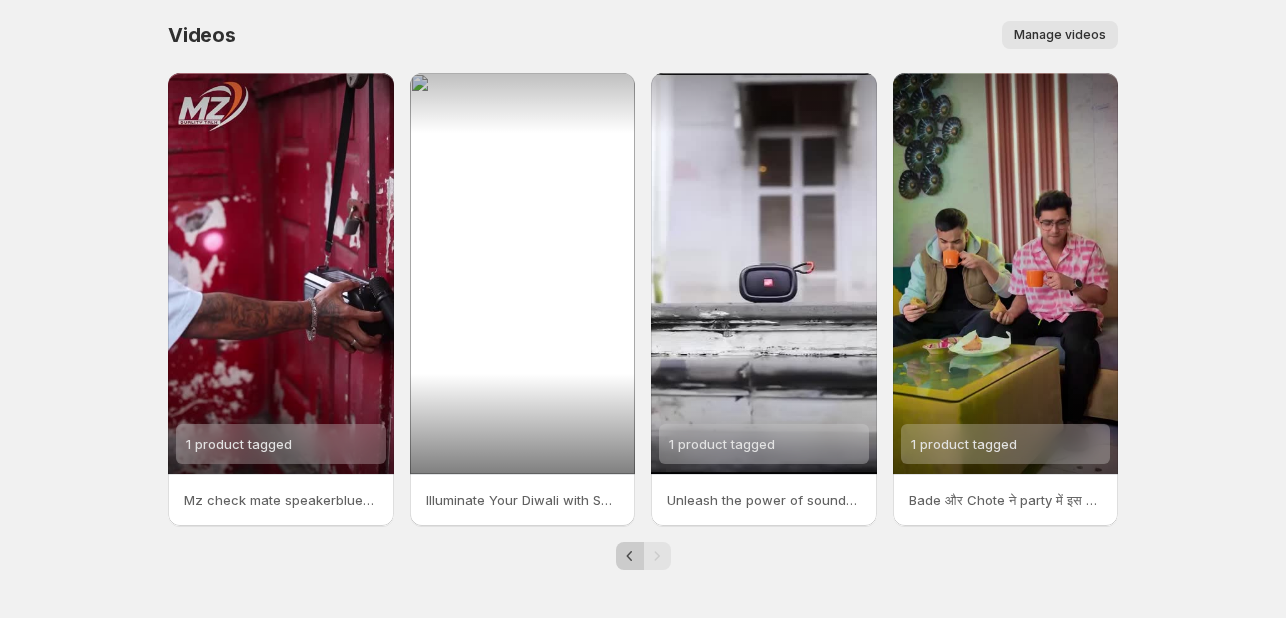 click 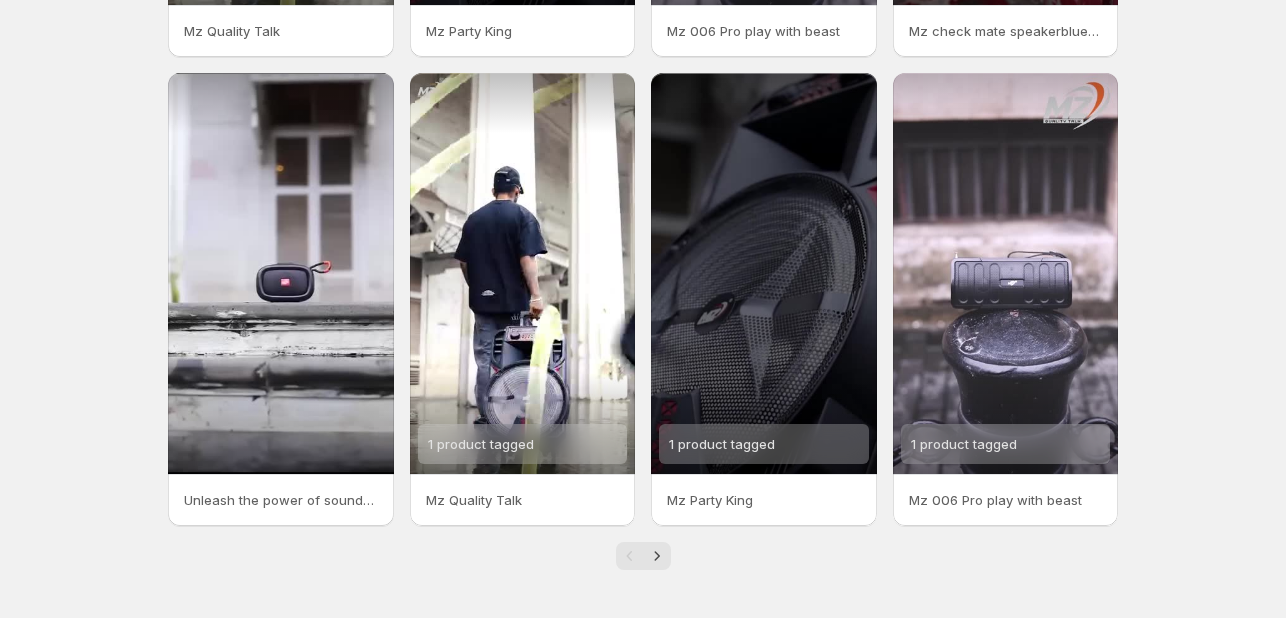 scroll, scrollTop: 0, scrollLeft: 0, axis: both 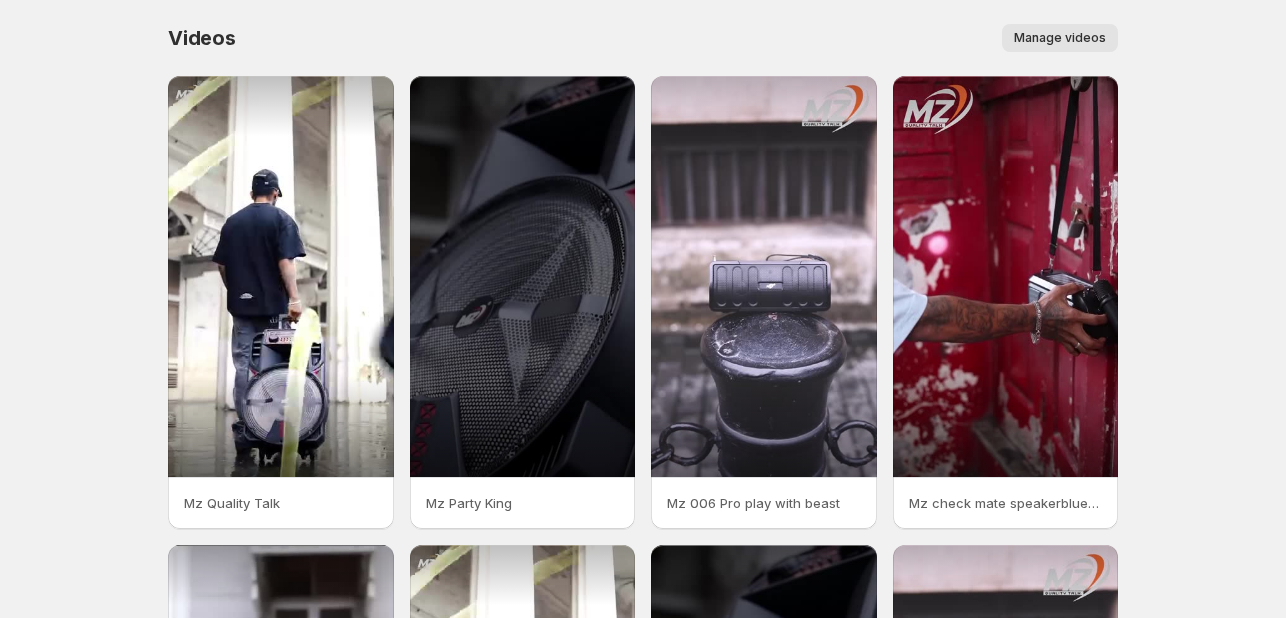 click on "Manage videos" at bounding box center [1060, 38] 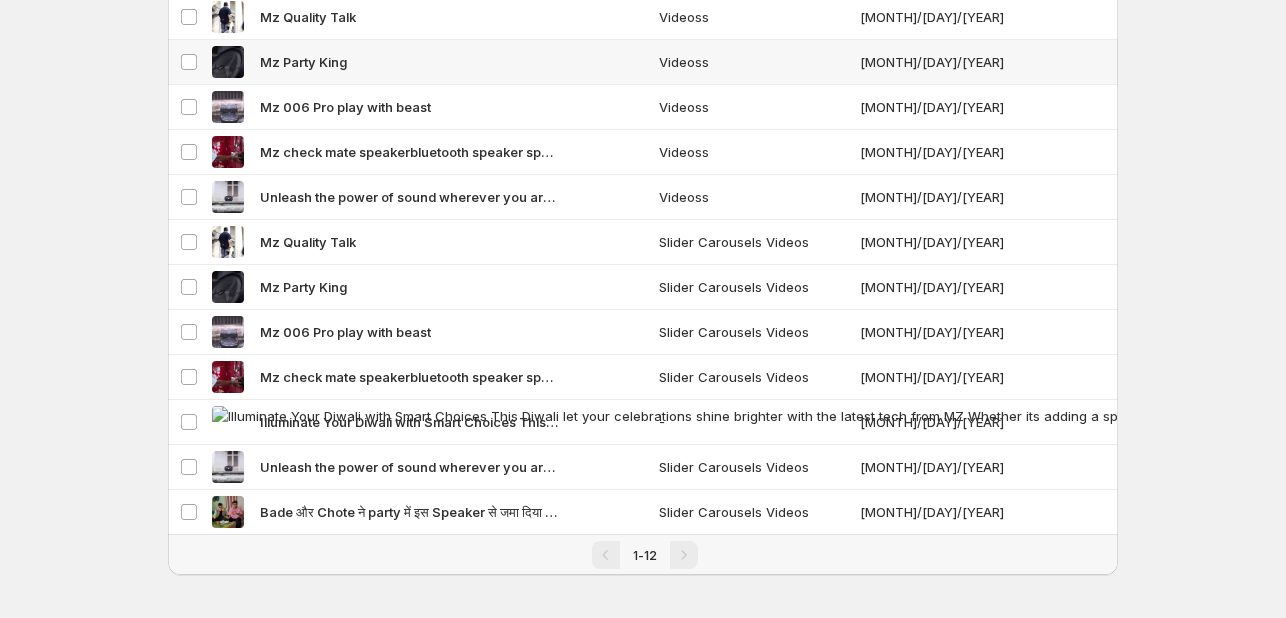 scroll, scrollTop: 165, scrollLeft: 0, axis: vertical 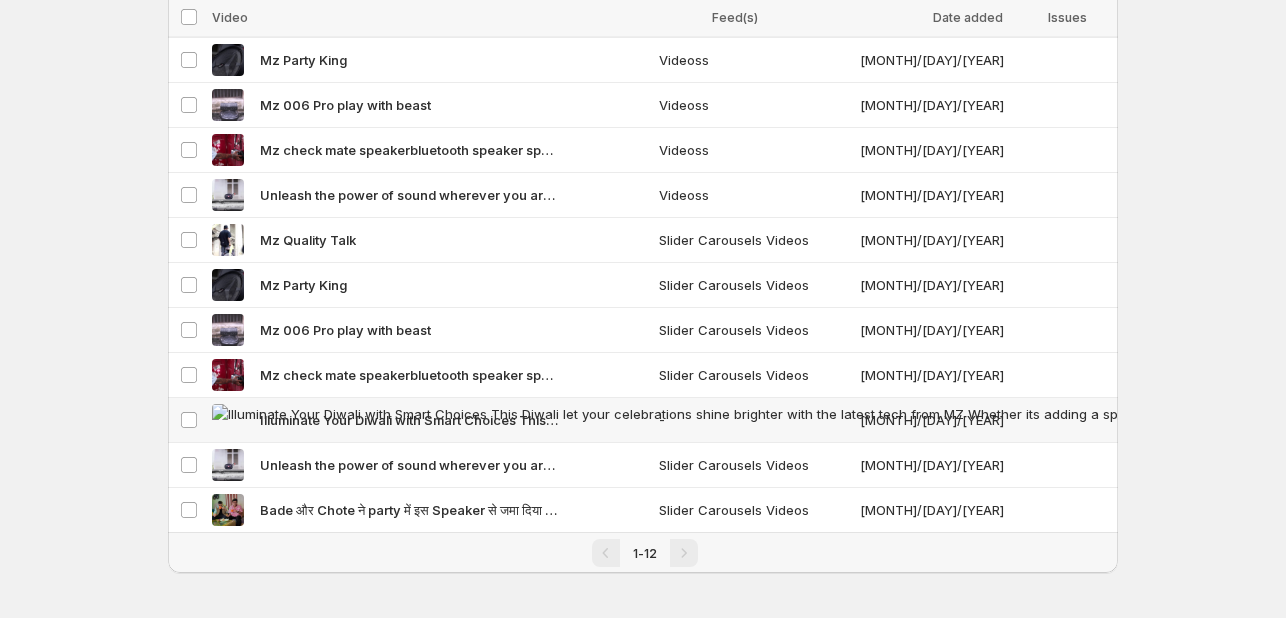 click on "-" at bounding box center [753, 420] 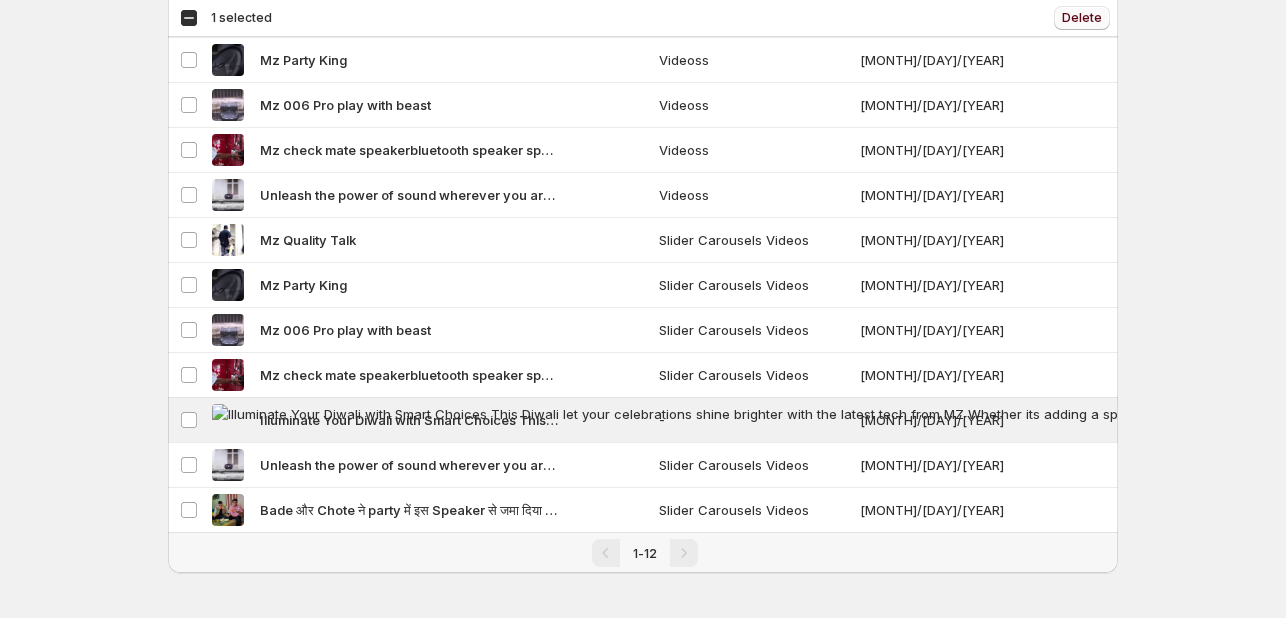 click on "Delete" at bounding box center [1082, 18] 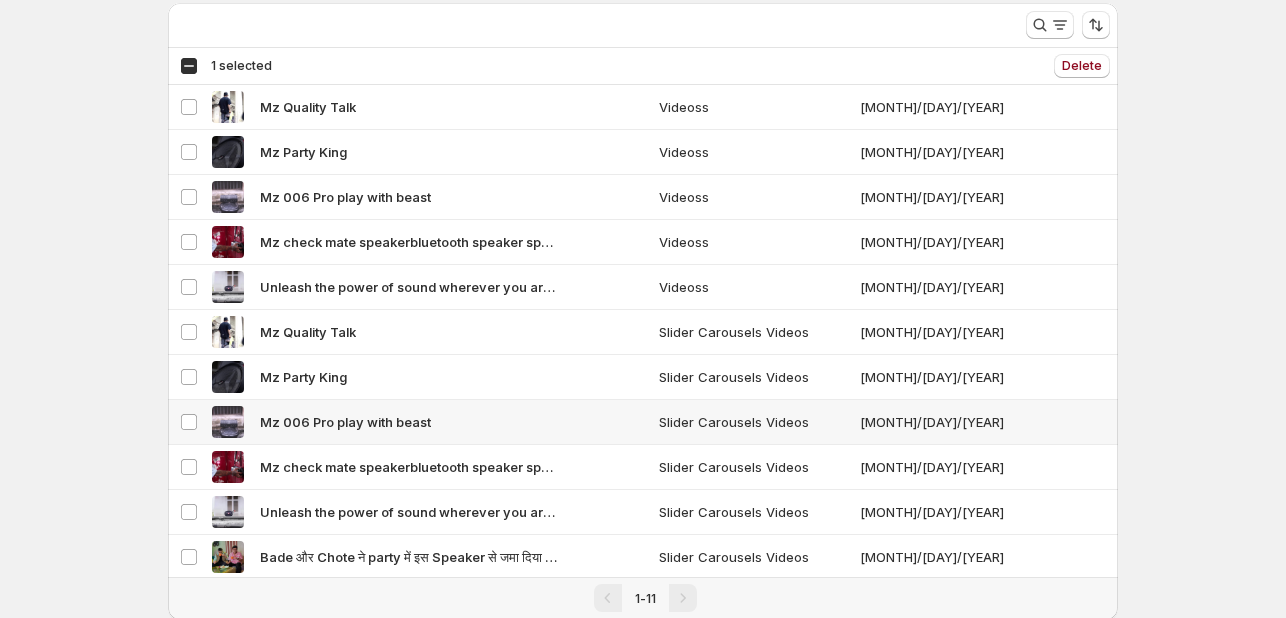 scroll, scrollTop: 0, scrollLeft: 0, axis: both 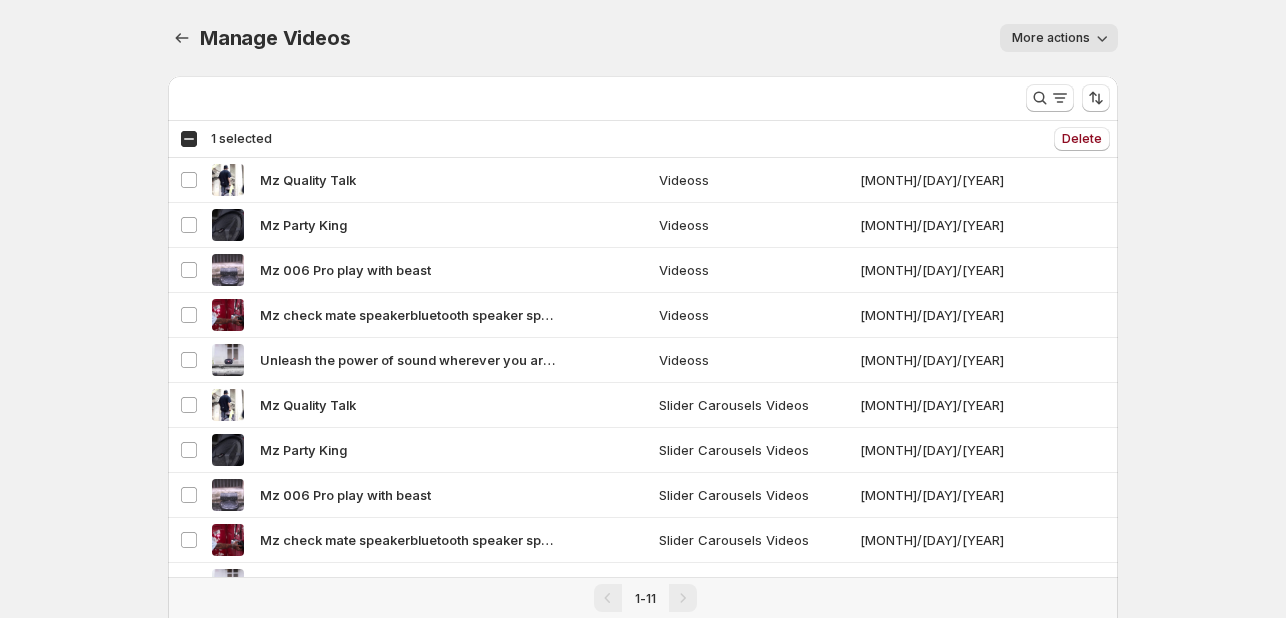 click on "More actions" at bounding box center [1051, 38] 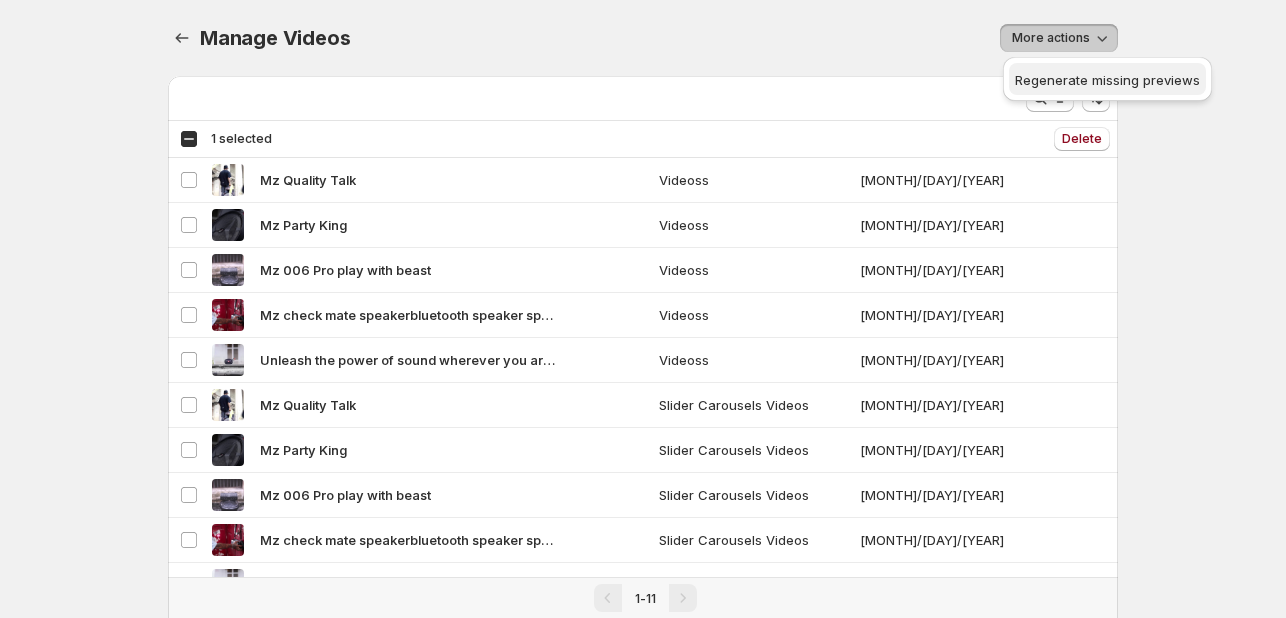 click on "Regenerate missing previews" at bounding box center [1107, 80] 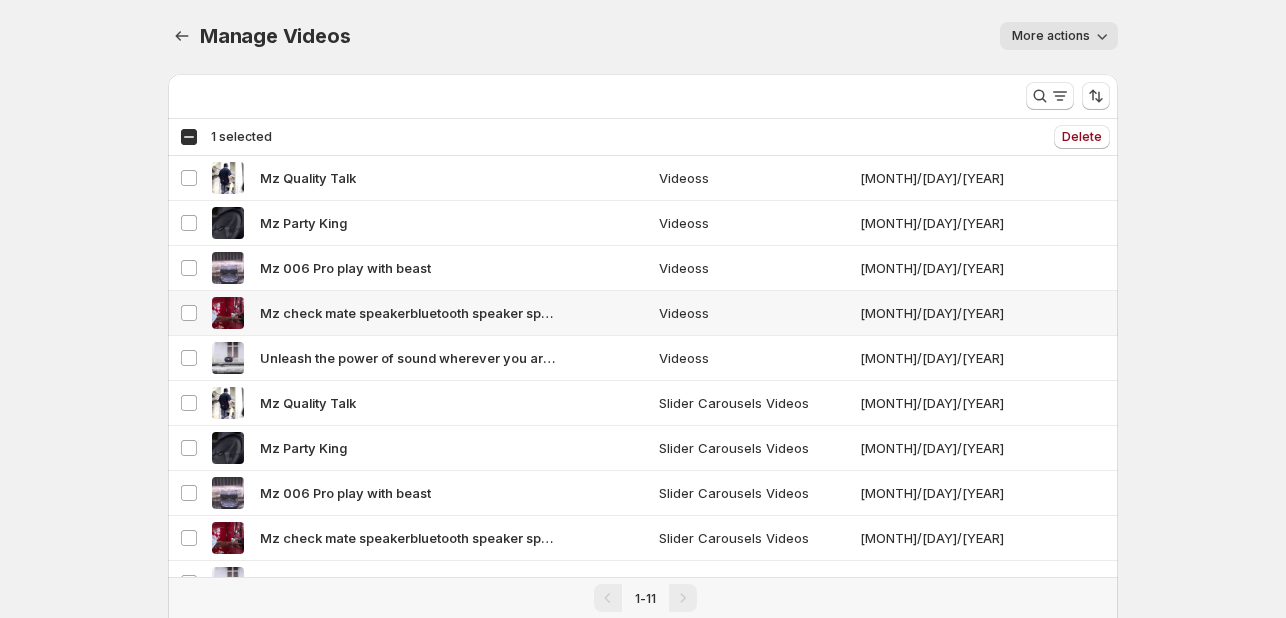 scroll, scrollTop: 0, scrollLeft: 0, axis: both 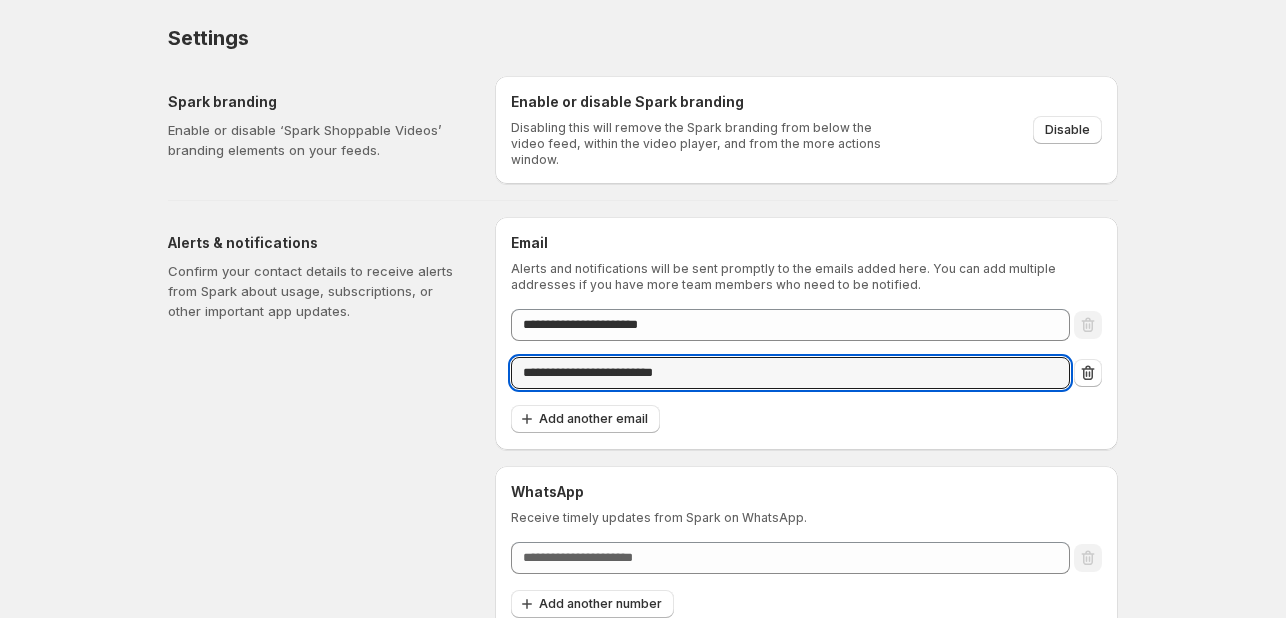 drag, startPoint x: 942, startPoint y: 352, endPoint x: -152, endPoint y: 341, distance: 1094.0553 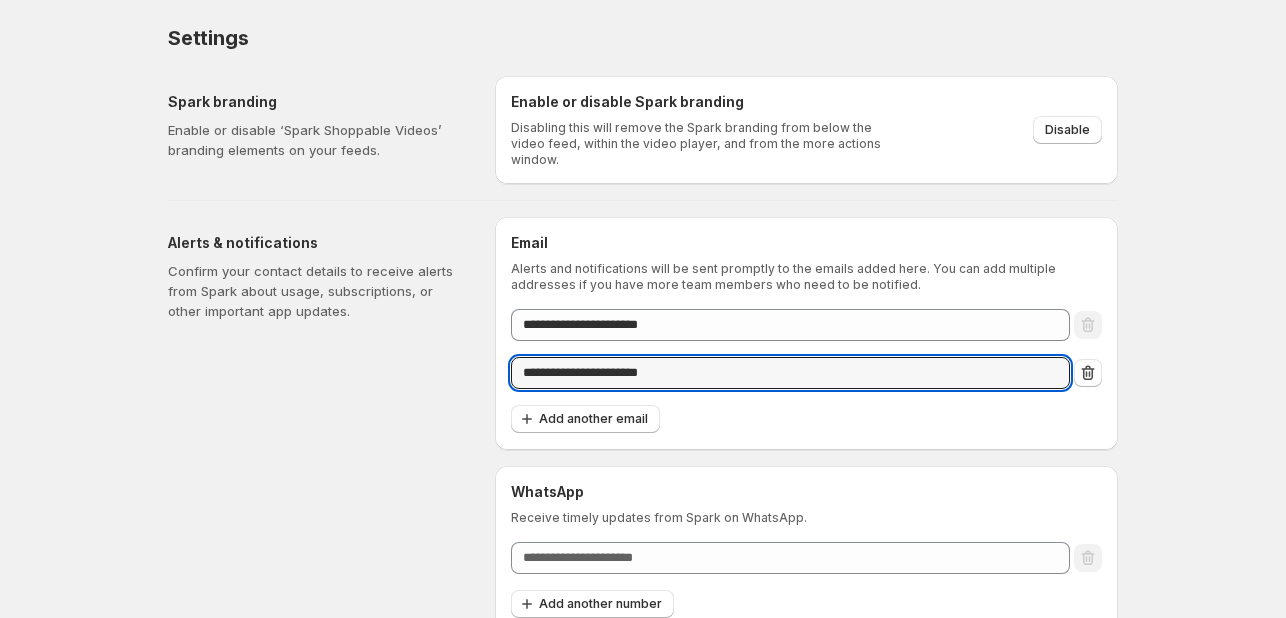 type on "**********" 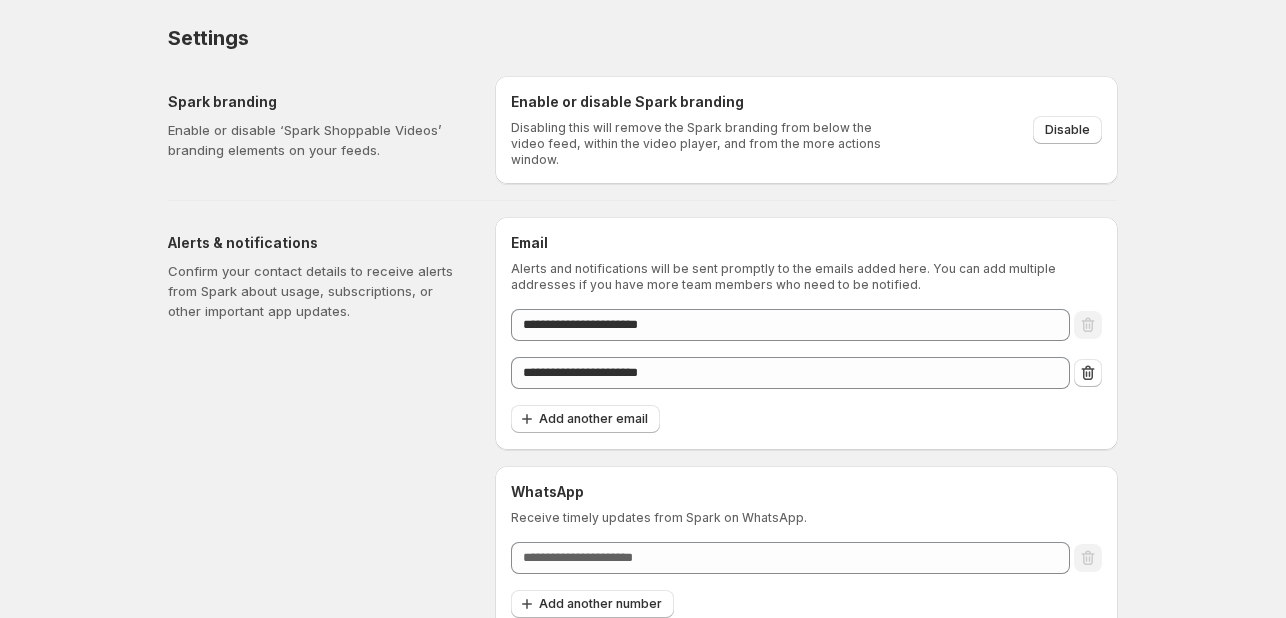 scroll, scrollTop: 10, scrollLeft: 0, axis: vertical 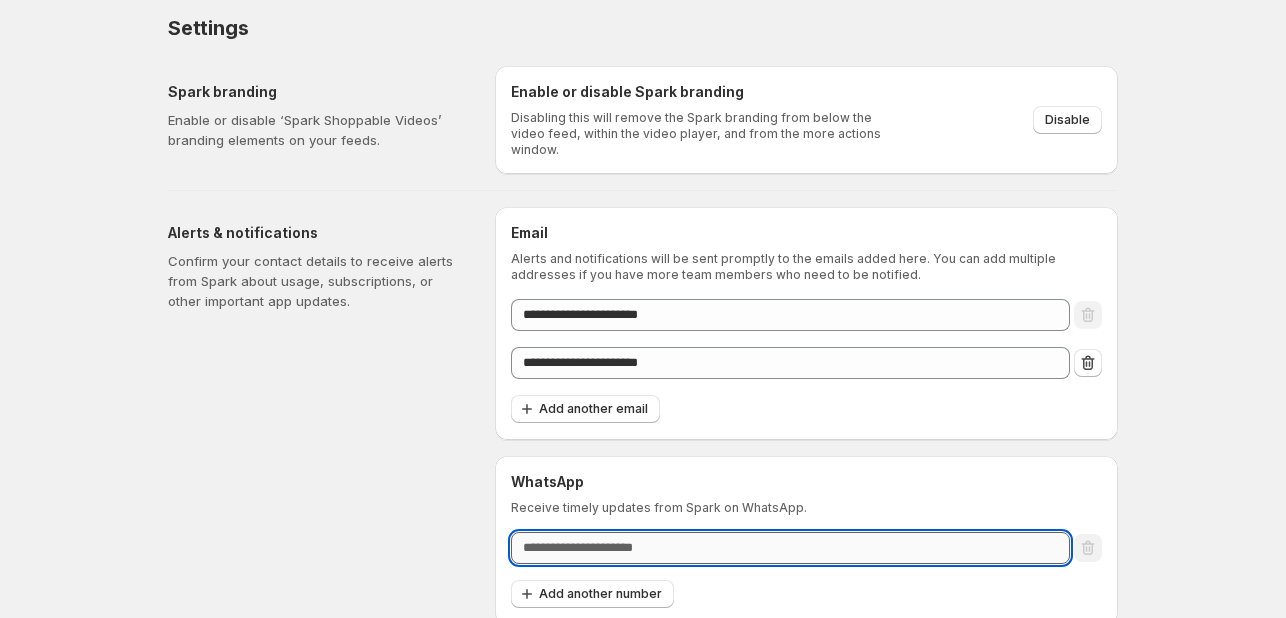 click at bounding box center [790, 548] 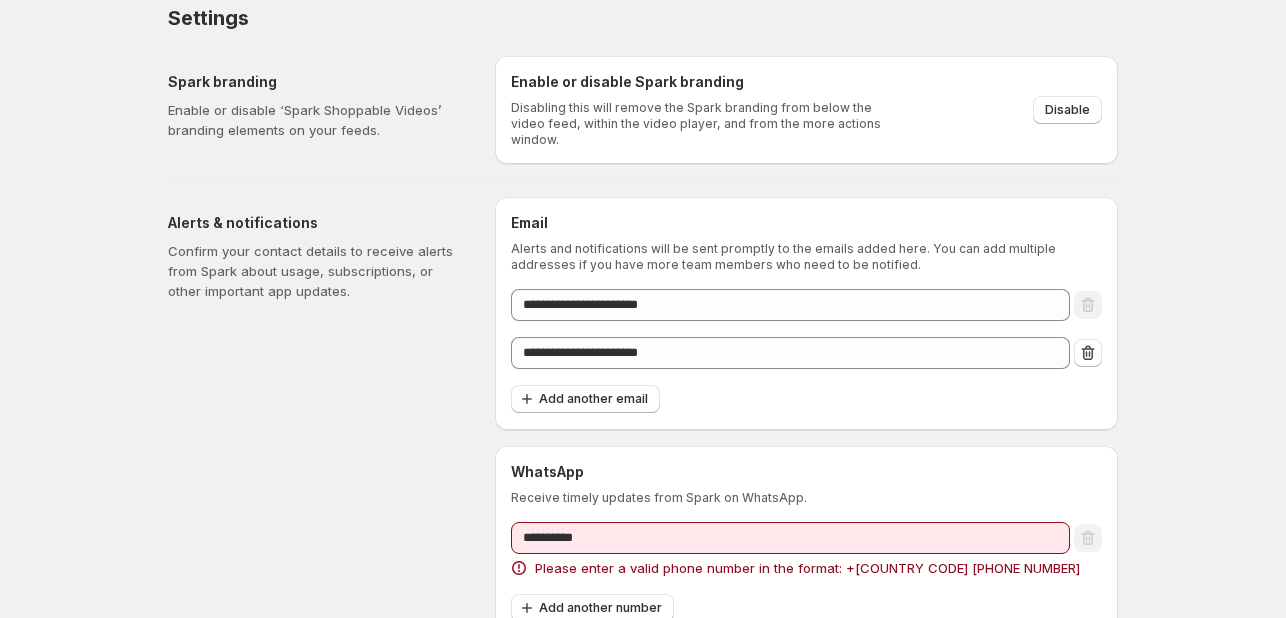 scroll, scrollTop: 34, scrollLeft: 0, axis: vertical 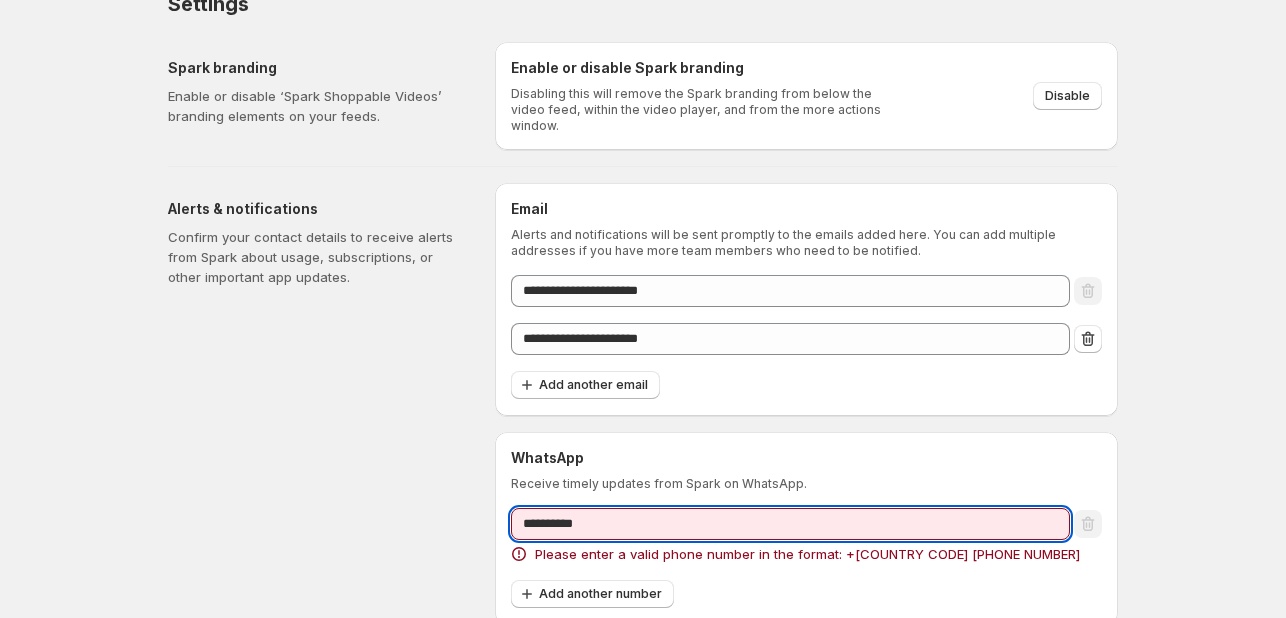 click on "**********" at bounding box center (790, 524) 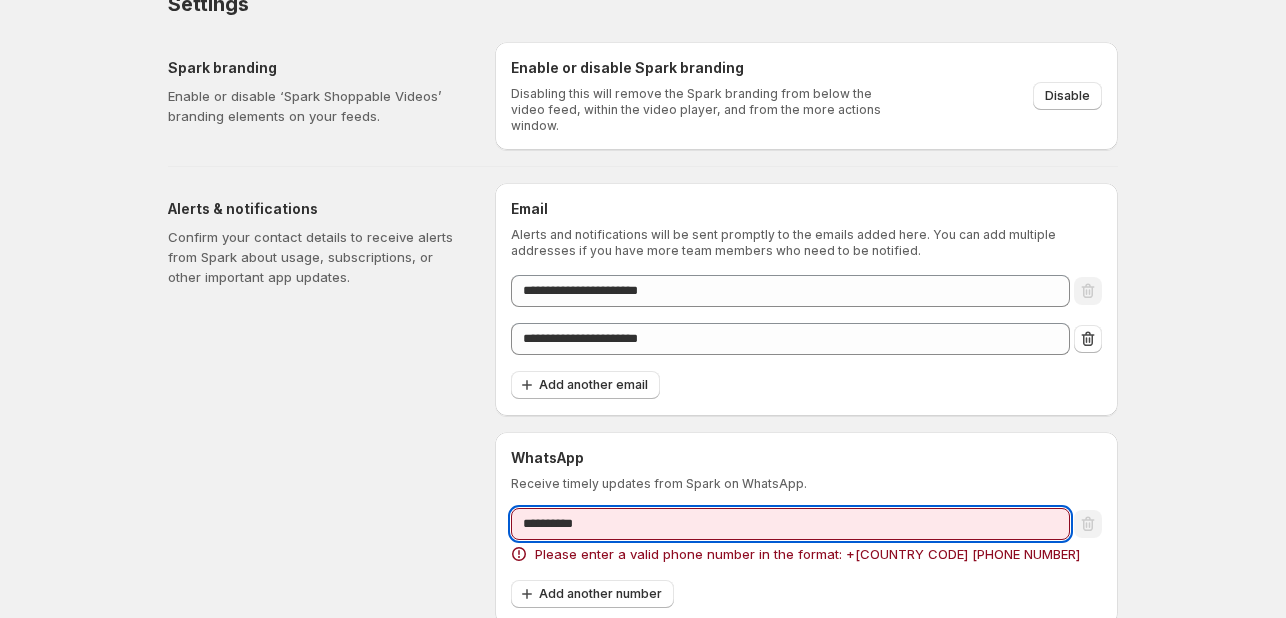 click on "**********" at bounding box center [790, 524] 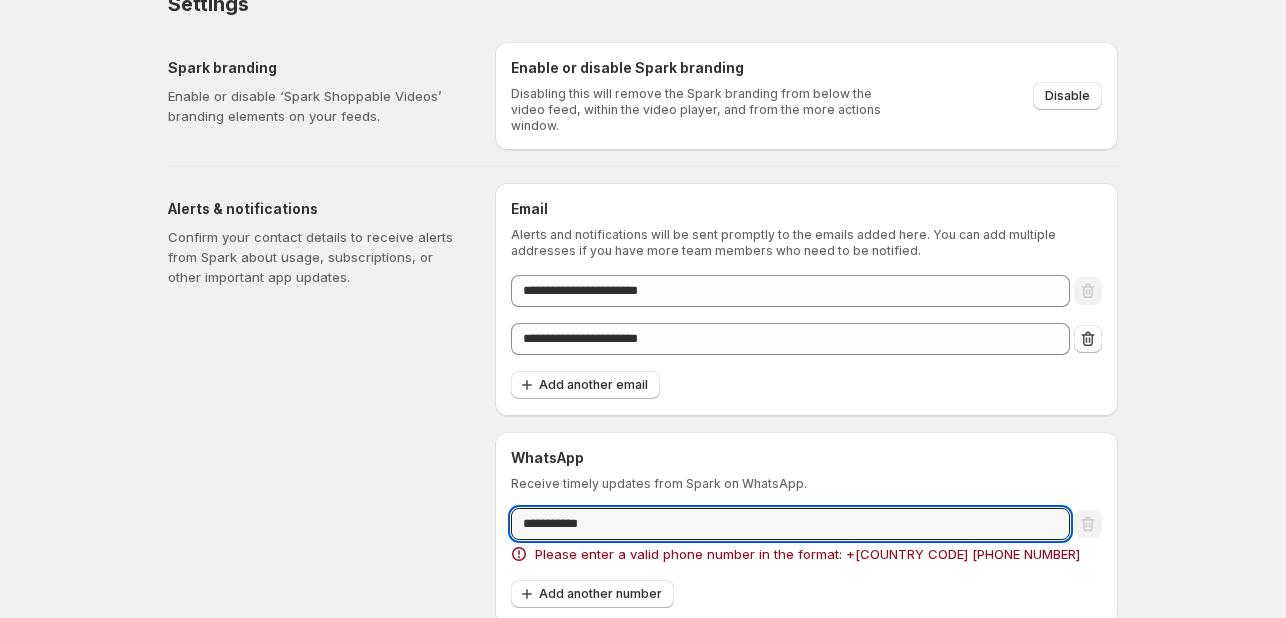 scroll, scrollTop: 10, scrollLeft: 0, axis: vertical 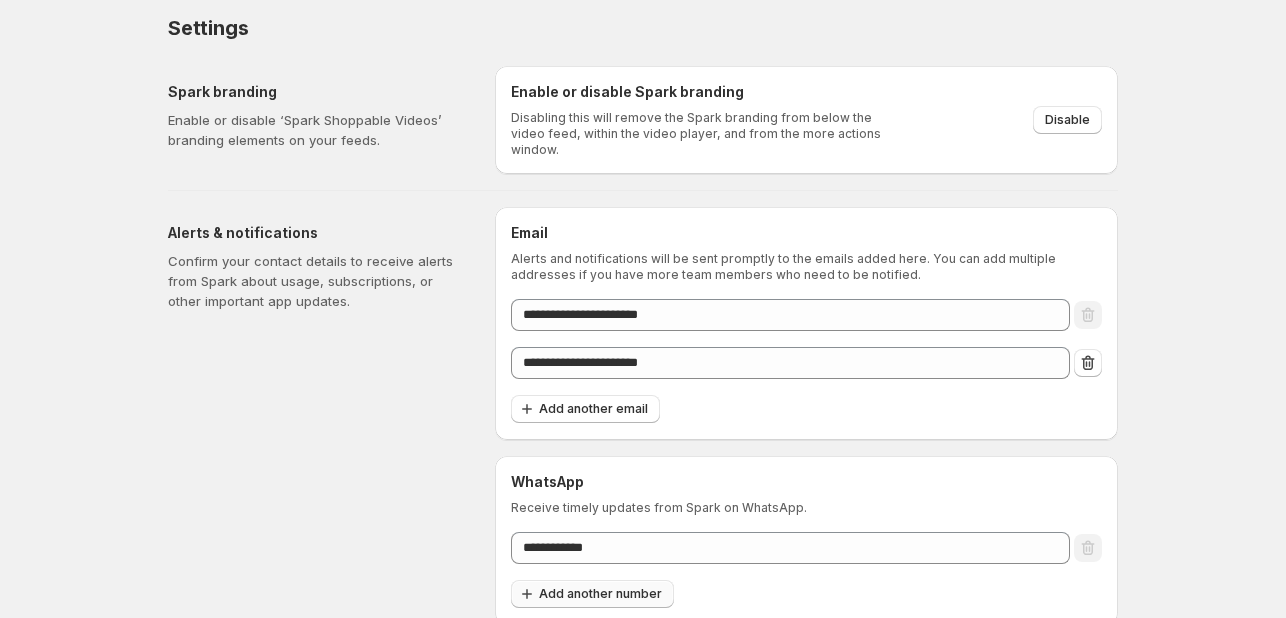 click on "Add another number" at bounding box center [600, 594] 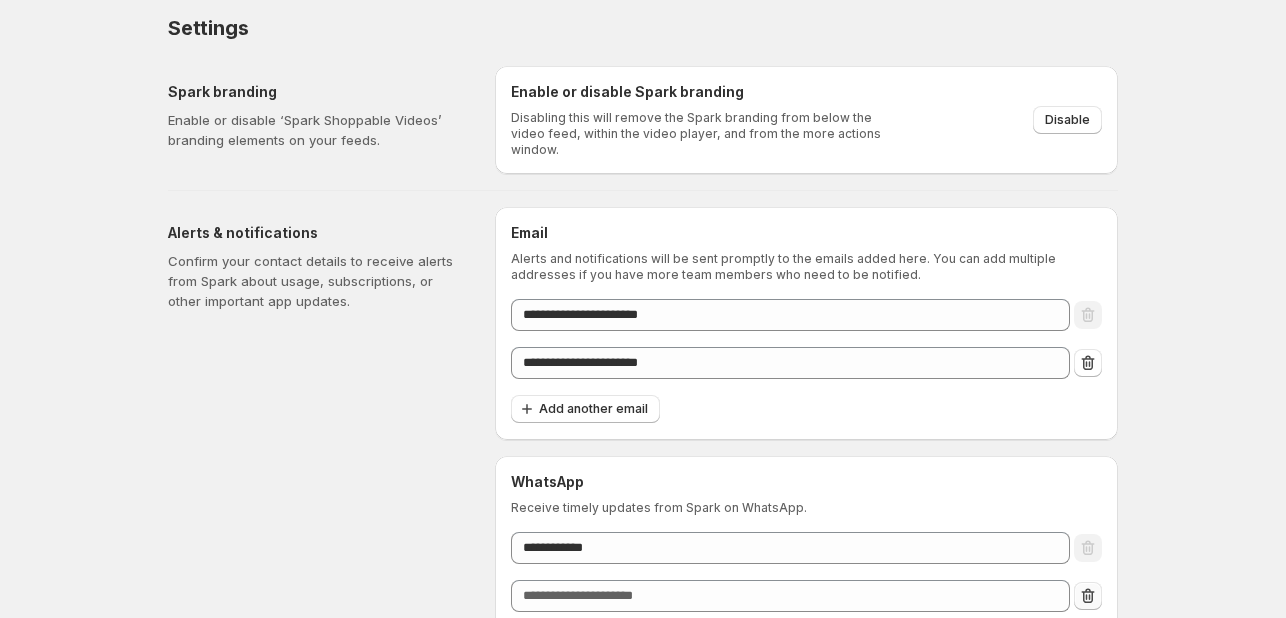 click 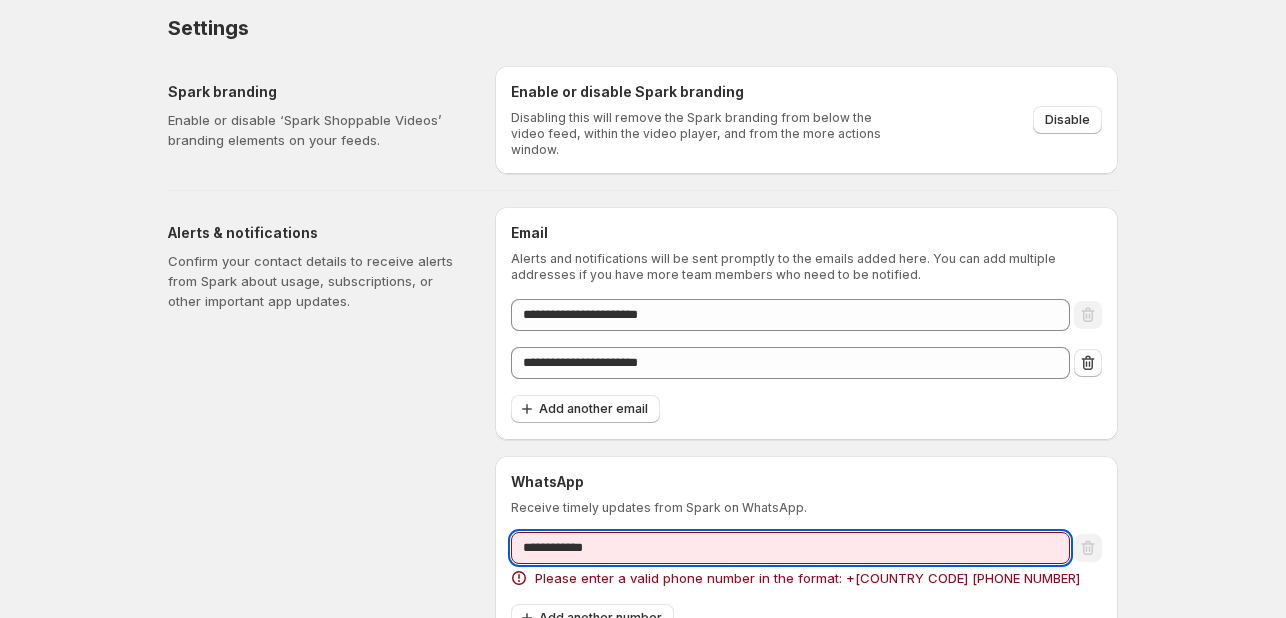 drag, startPoint x: 532, startPoint y: 537, endPoint x: 511, endPoint y: 537, distance: 21 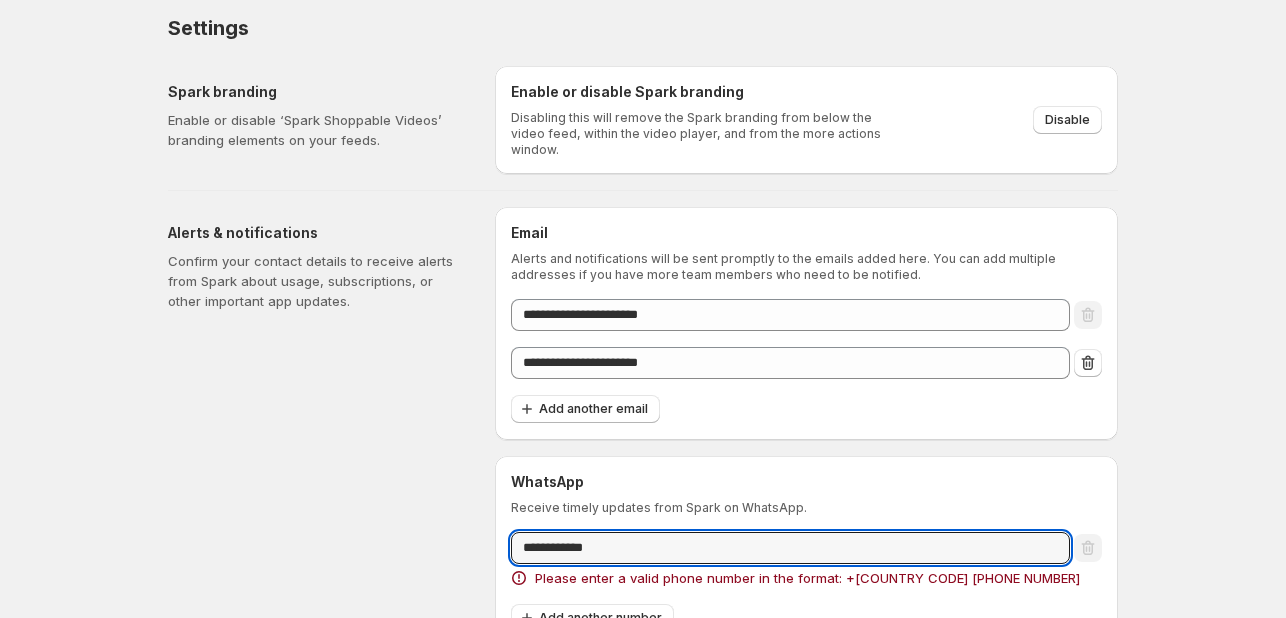 drag, startPoint x: 540, startPoint y: 536, endPoint x: 407, endPoint y: 518, distance: 134.21252 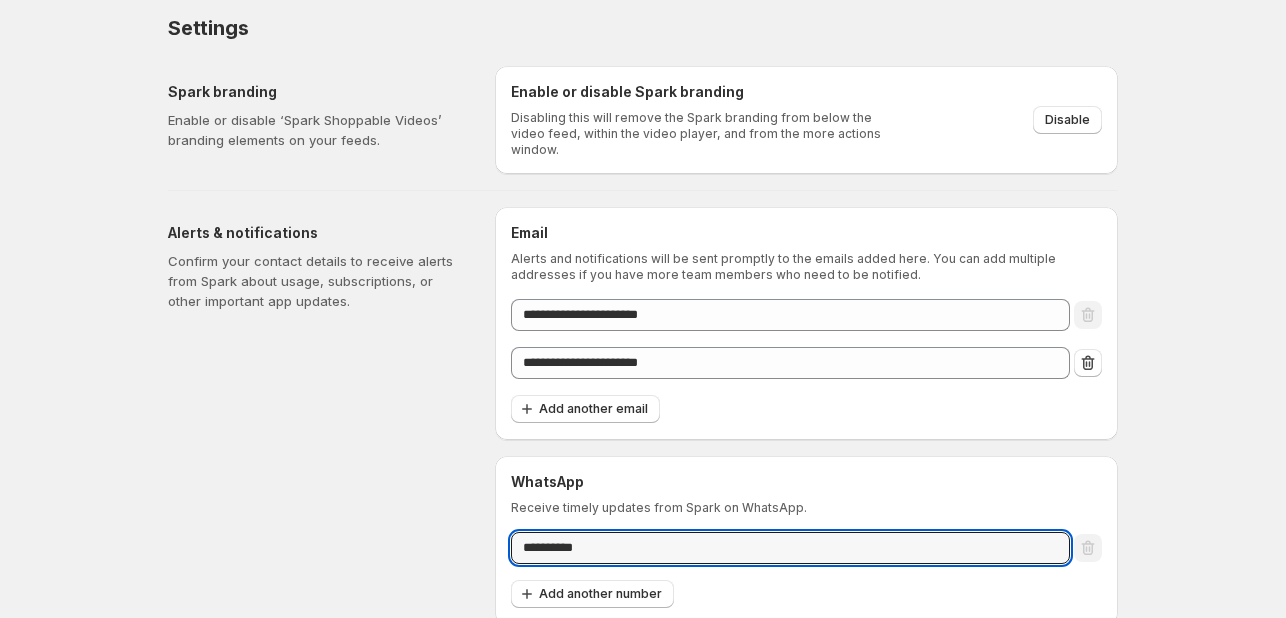 drag, startPoint x: 656, startPoint y: 536, endPoint x: 22, endPoint y: 469, distance: 637.5304 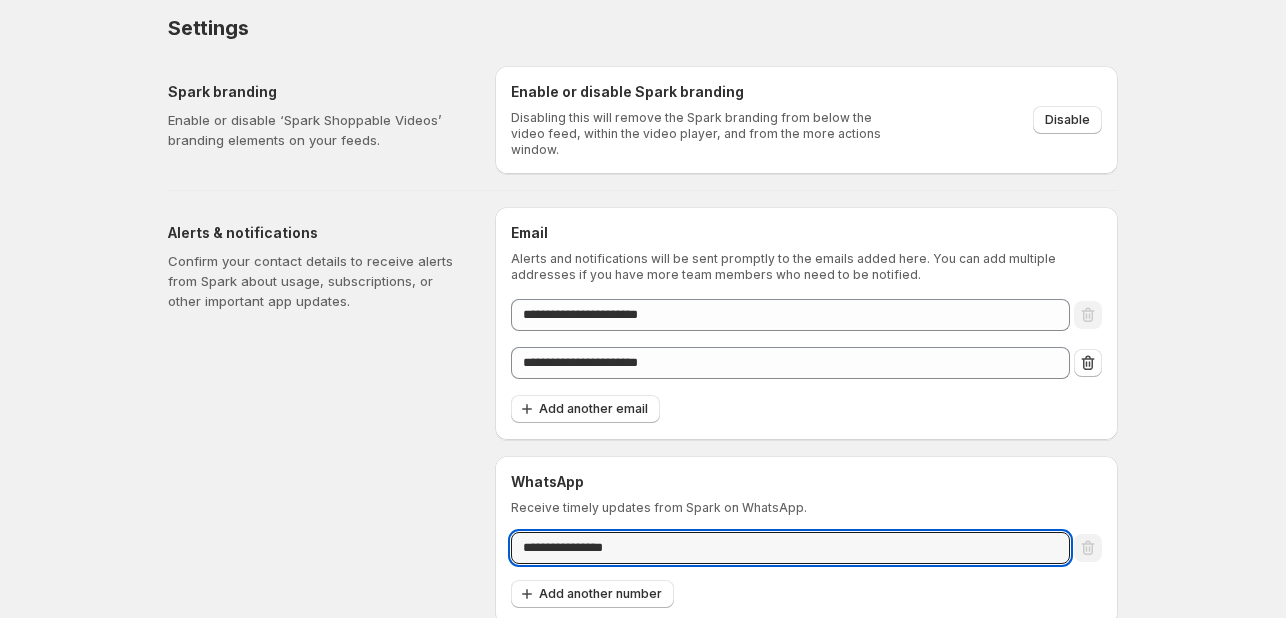 type on "**********" 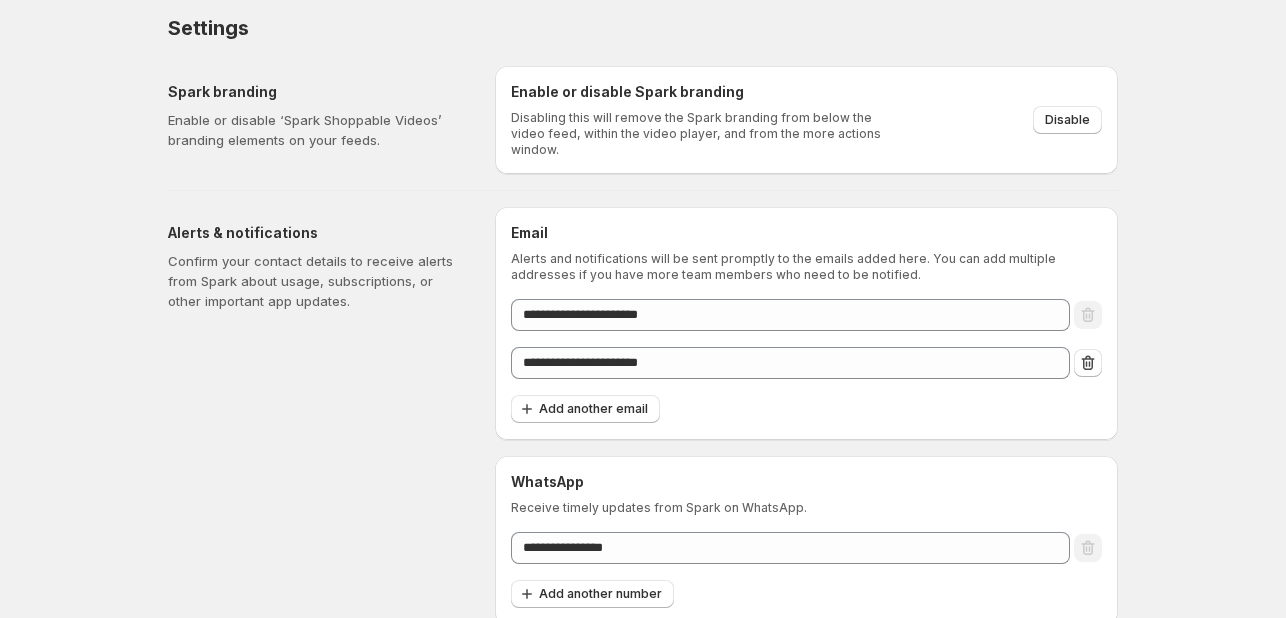 scroll, scrollTop: 0, scrollLeft: 0, axis: both 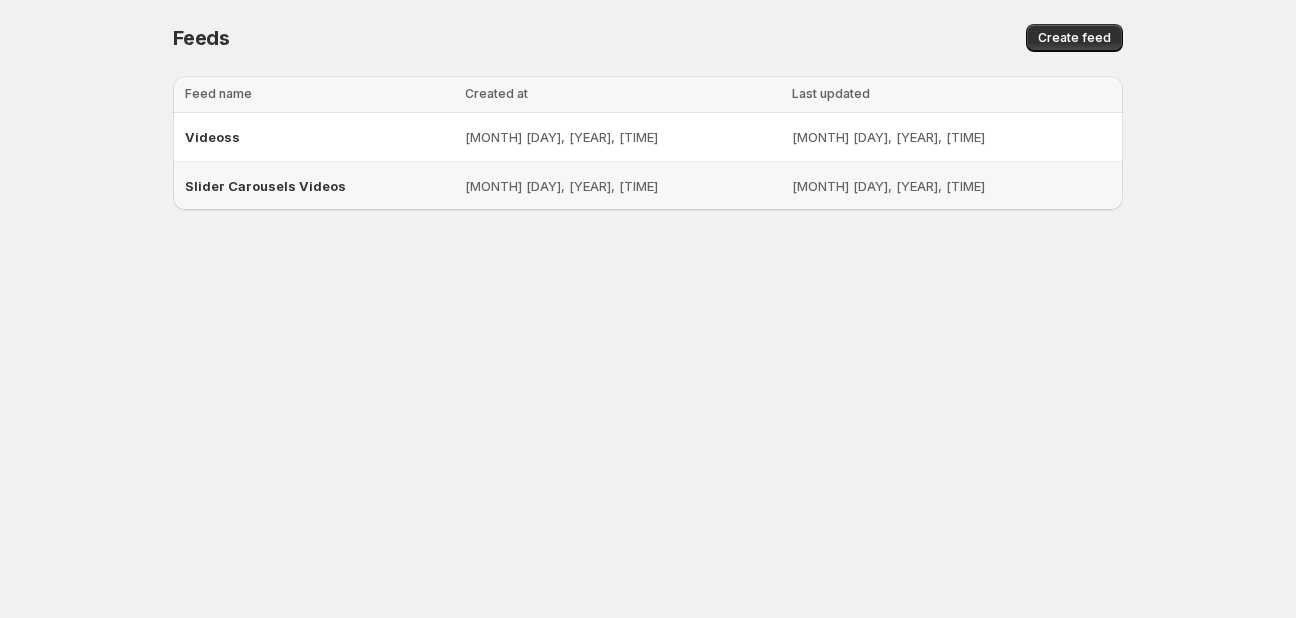 click on "Slider Carousels Videos" at bounding box center (319, 186) 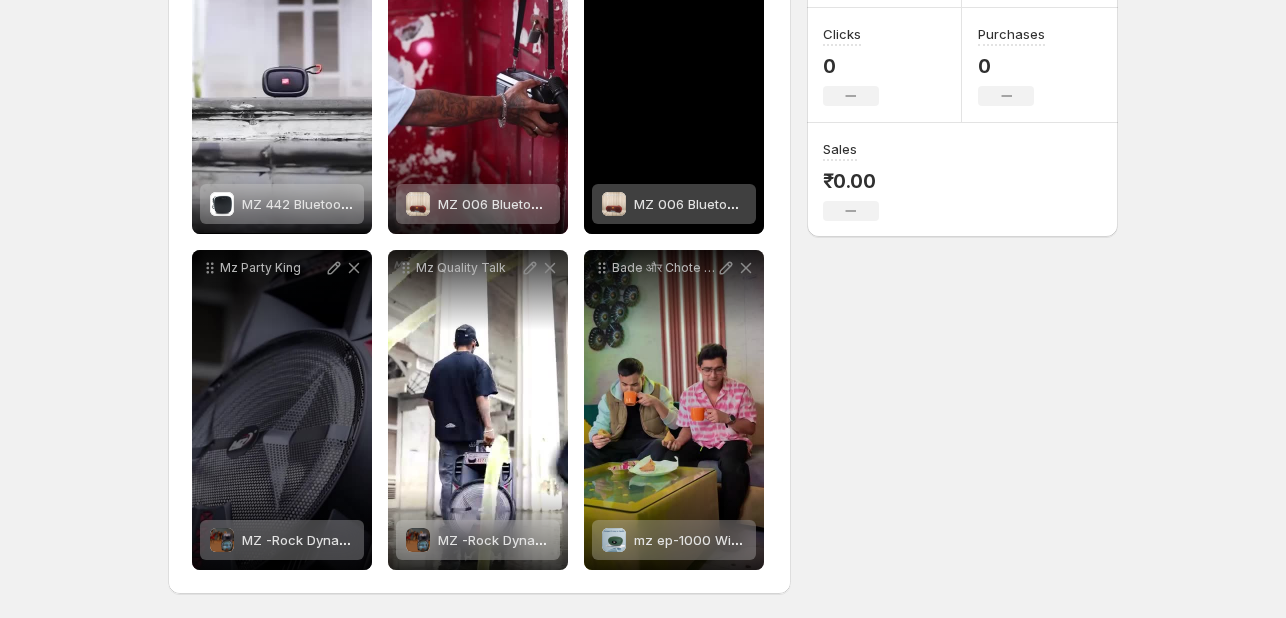 scroll, scrollTop: 0, scrollLeft: 0, axis: both 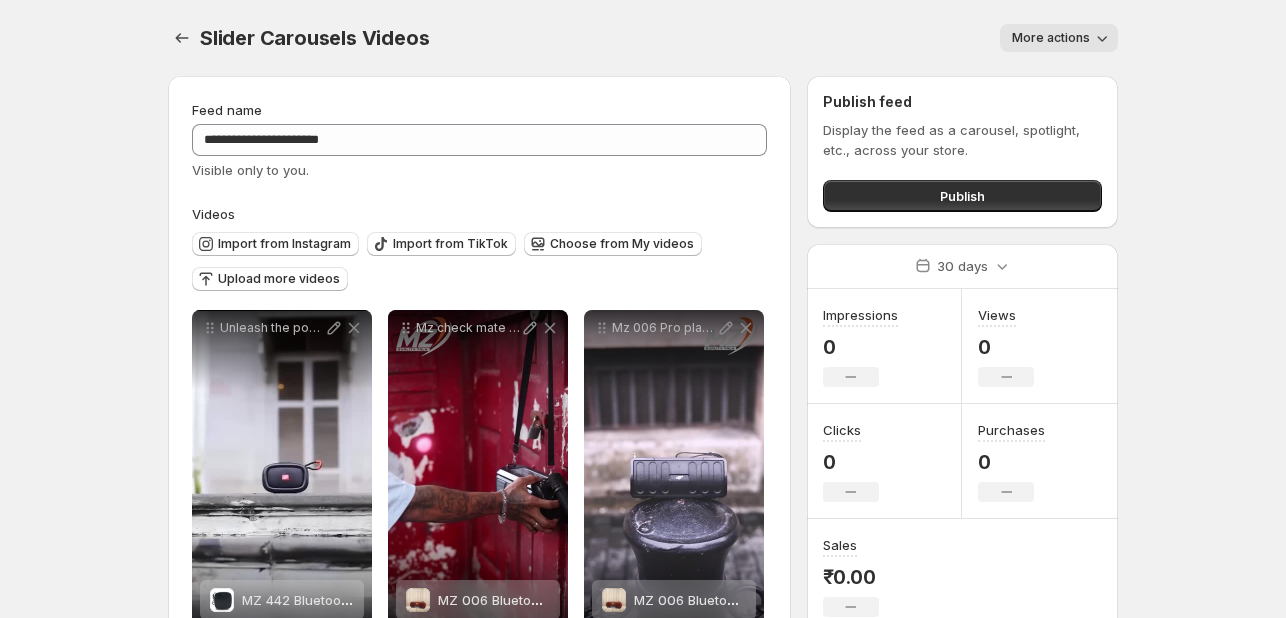 click on "**********" at bounding box center [479, 533] 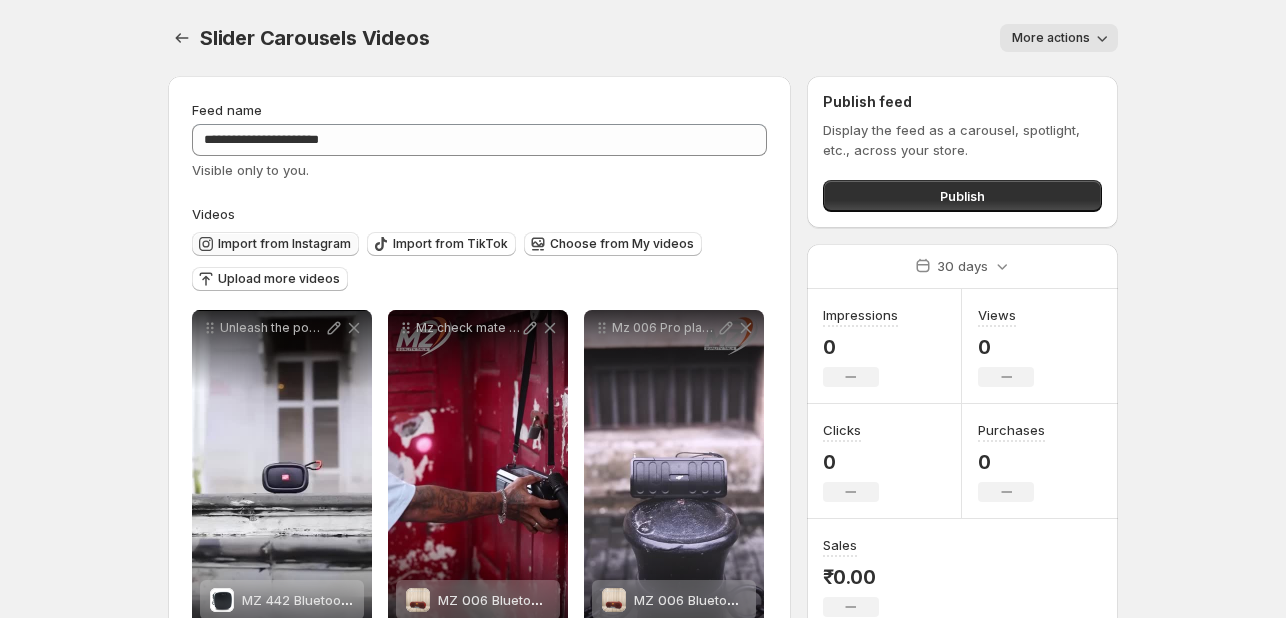 click on "Import from Instagram" at bounding box center (284, 244) 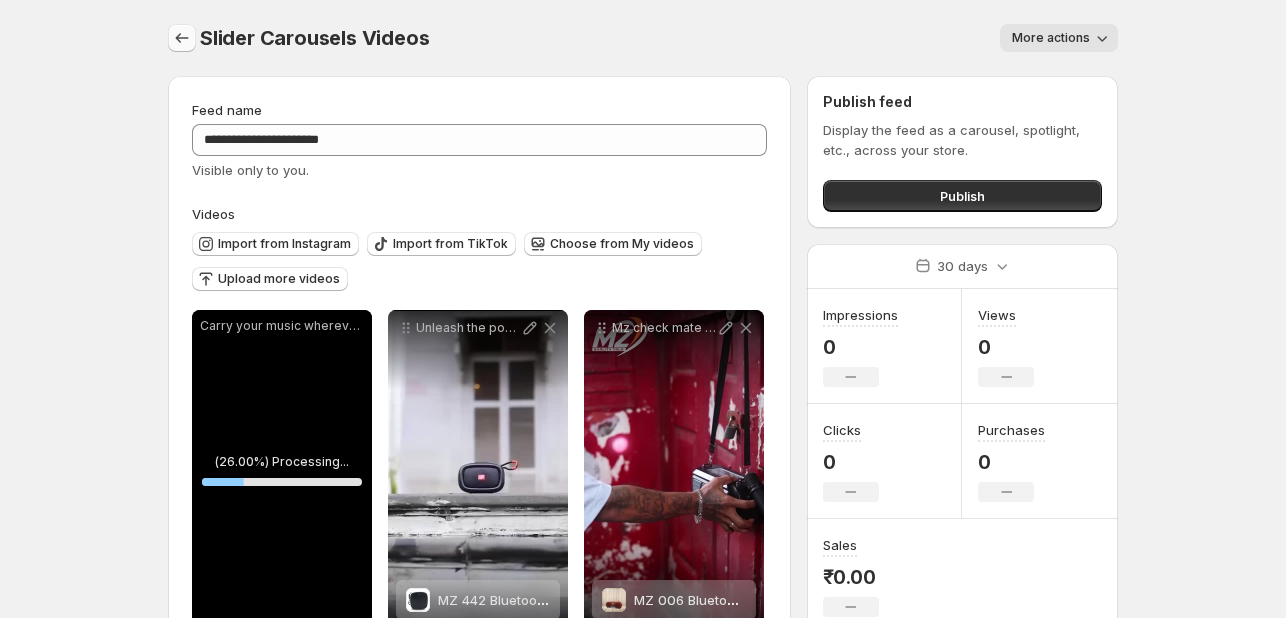 click 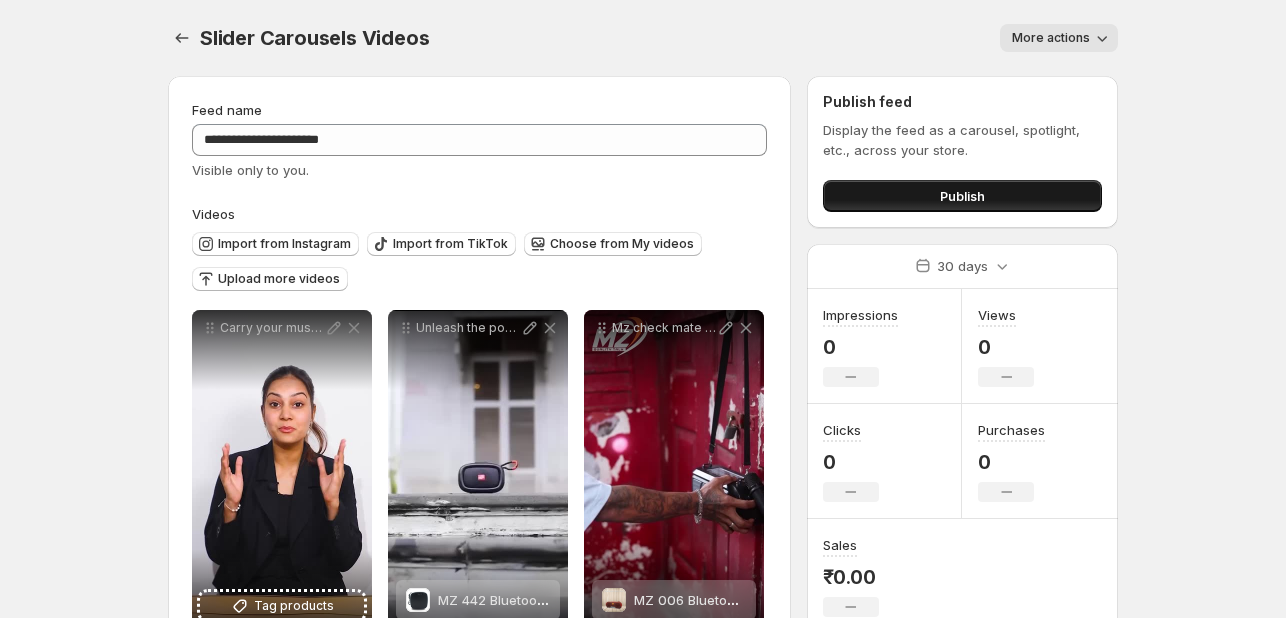 click on "Publish" at bounding box center [962, 196] 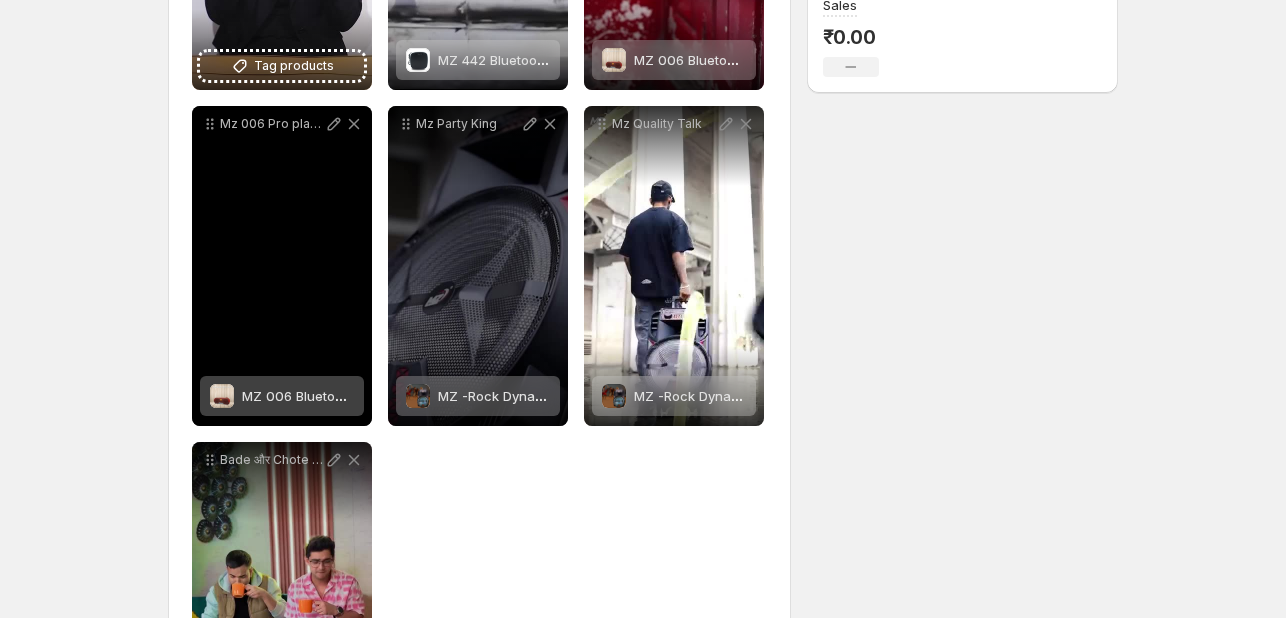 scroll, scrollTop: 0, scrollLeft: 0, axis: both 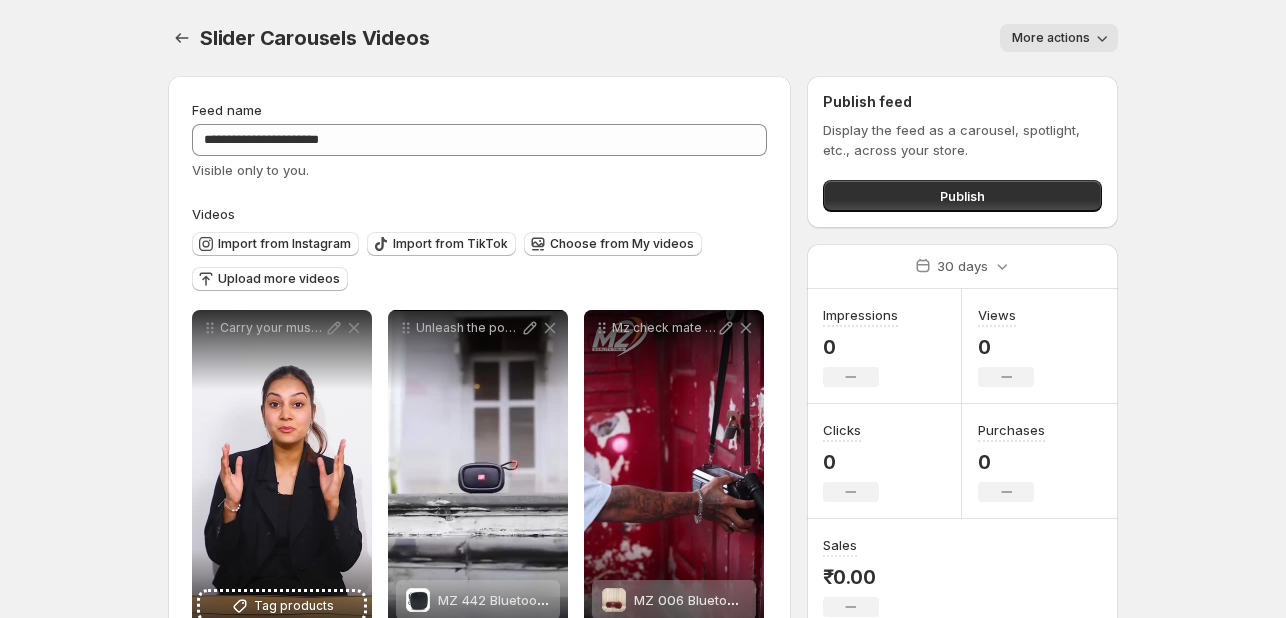click on "**********" at bounding box center (479, 701) 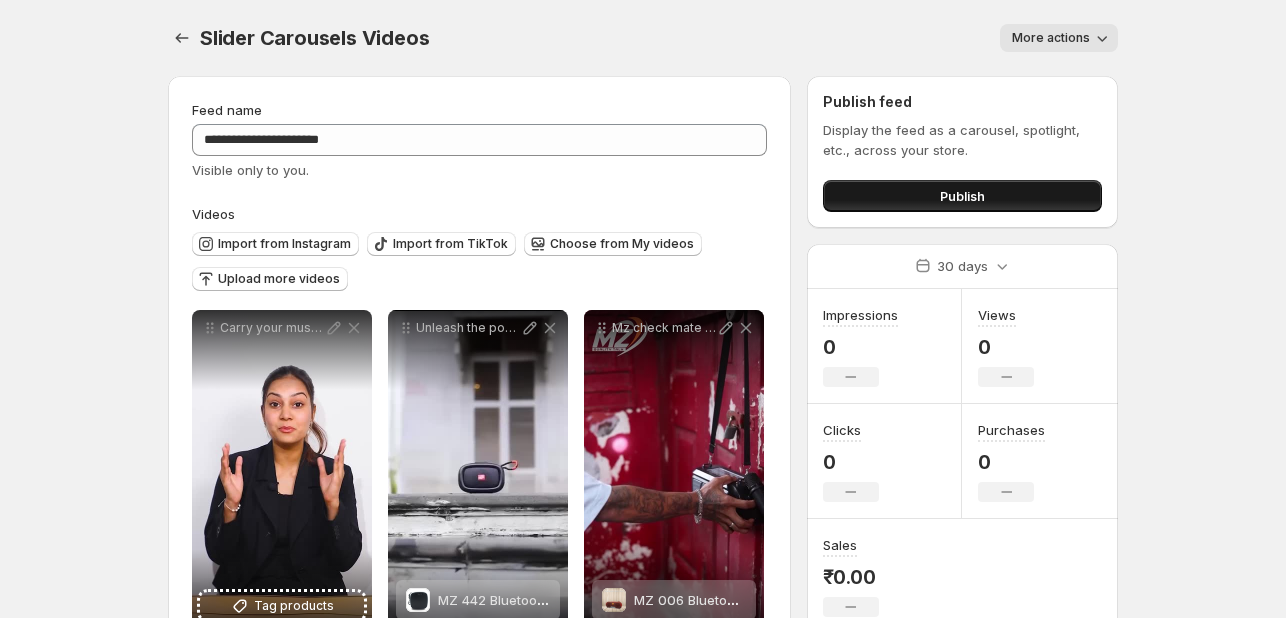 click on "Publish" at bounding box center (962, 196) 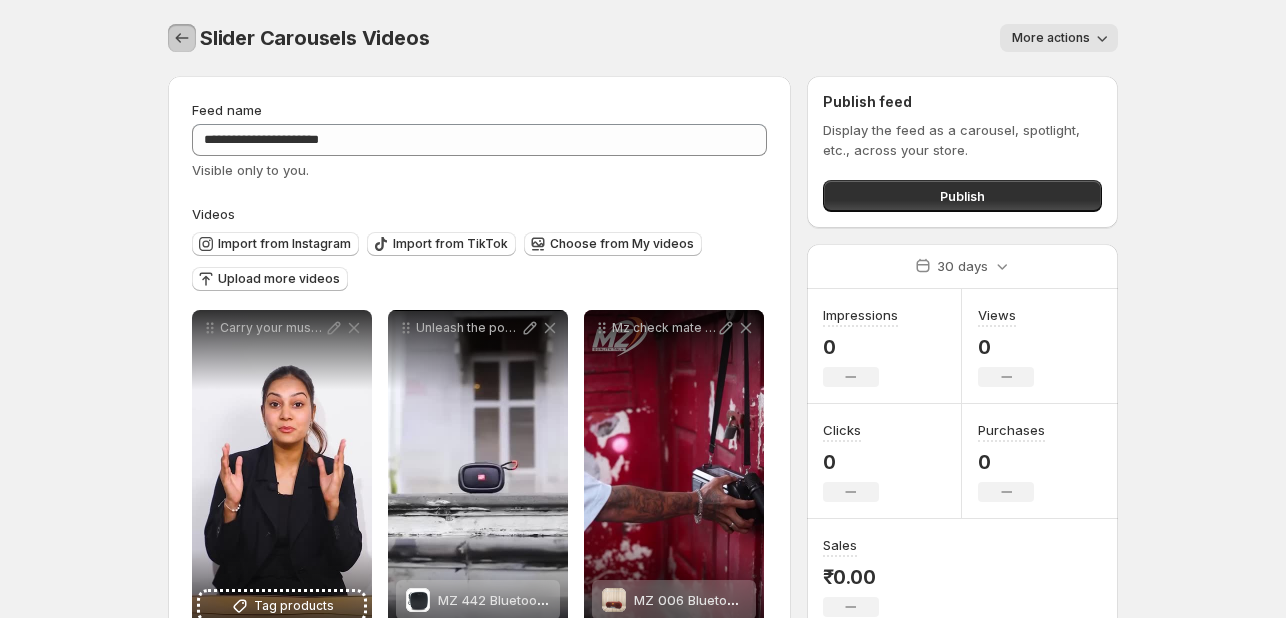 click 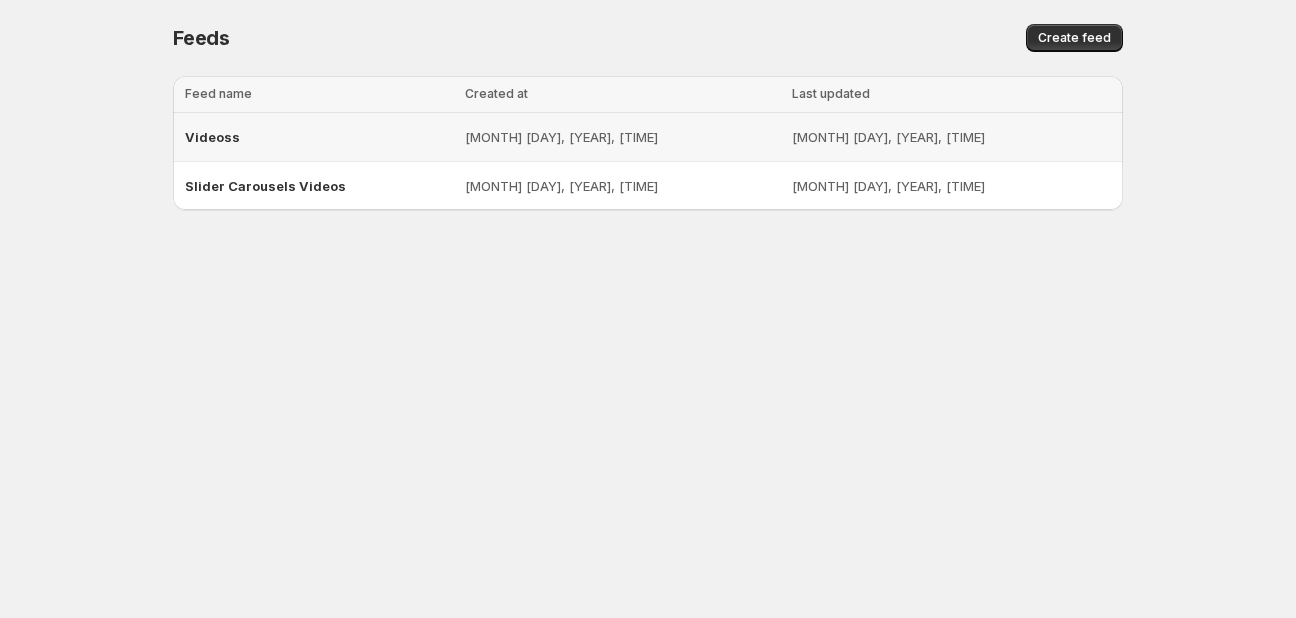 click on "Videoss" at bounding box center [319, 137] 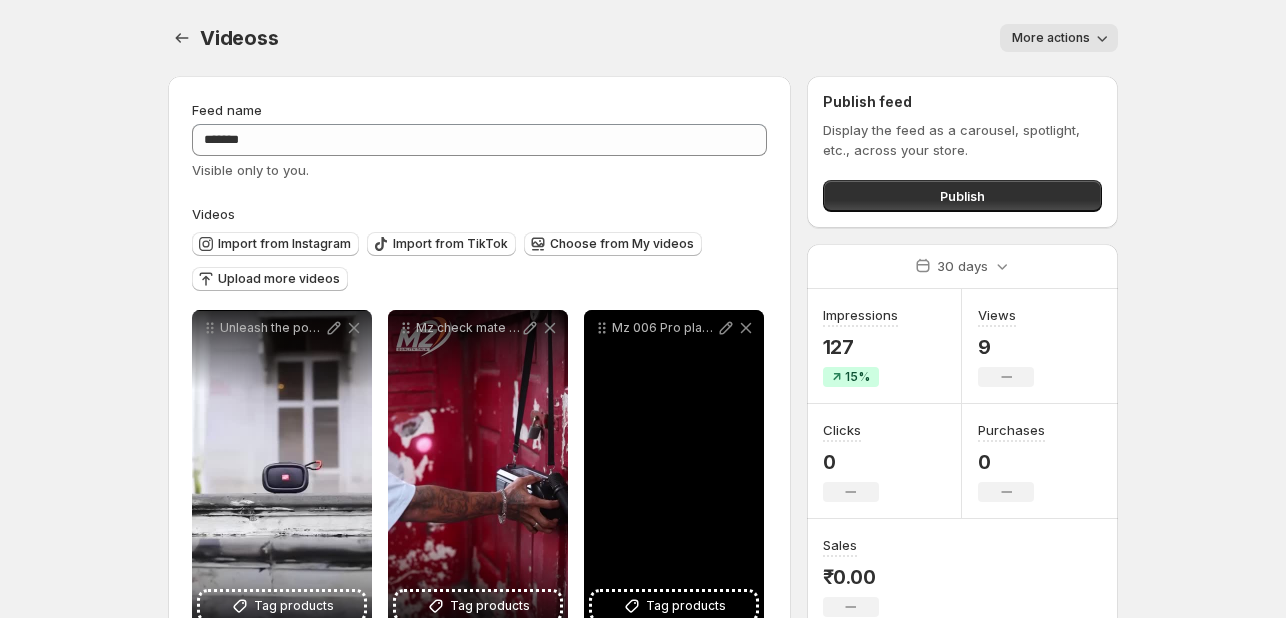 scroll, scrollTop: 397, scrollLeft: 0, axis: vertical 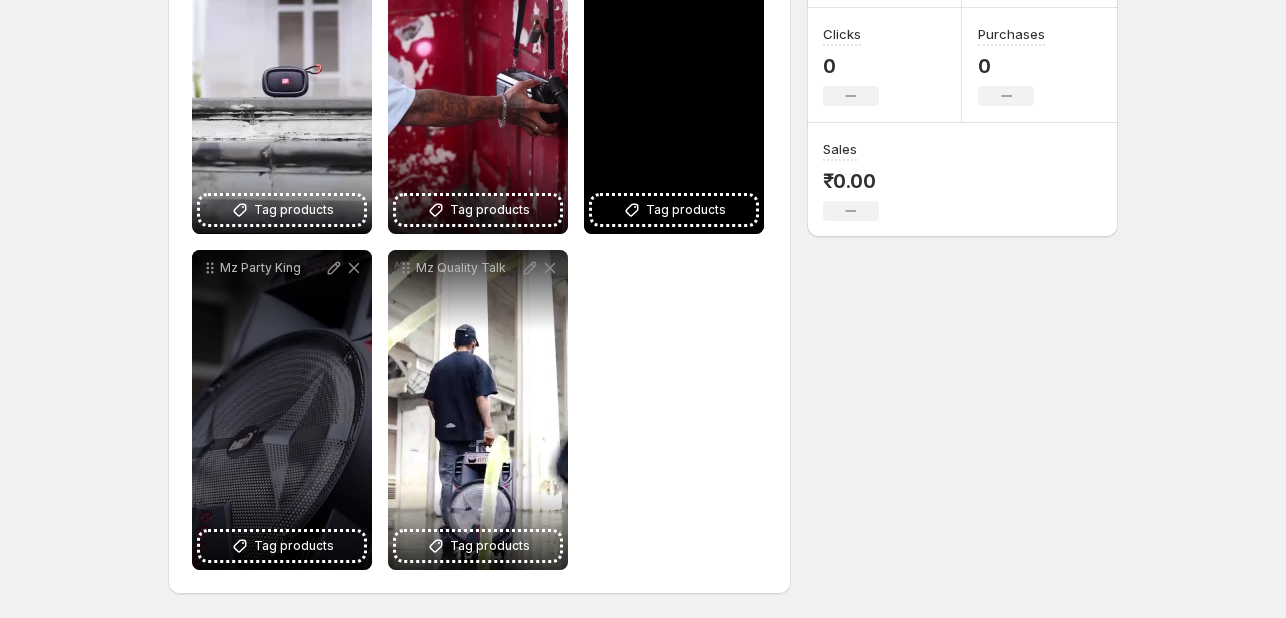 click on "**********" at bounding box center [479, 242] 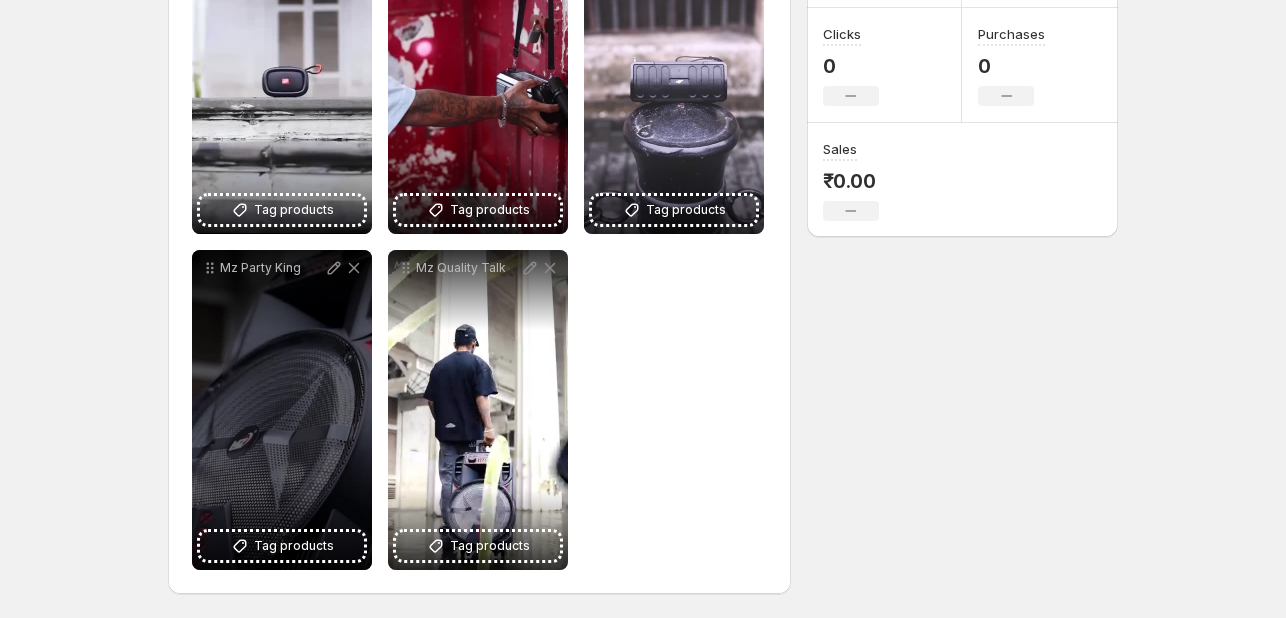 scroll, scrollTop: 0, scrollLeft: 0, axis: both 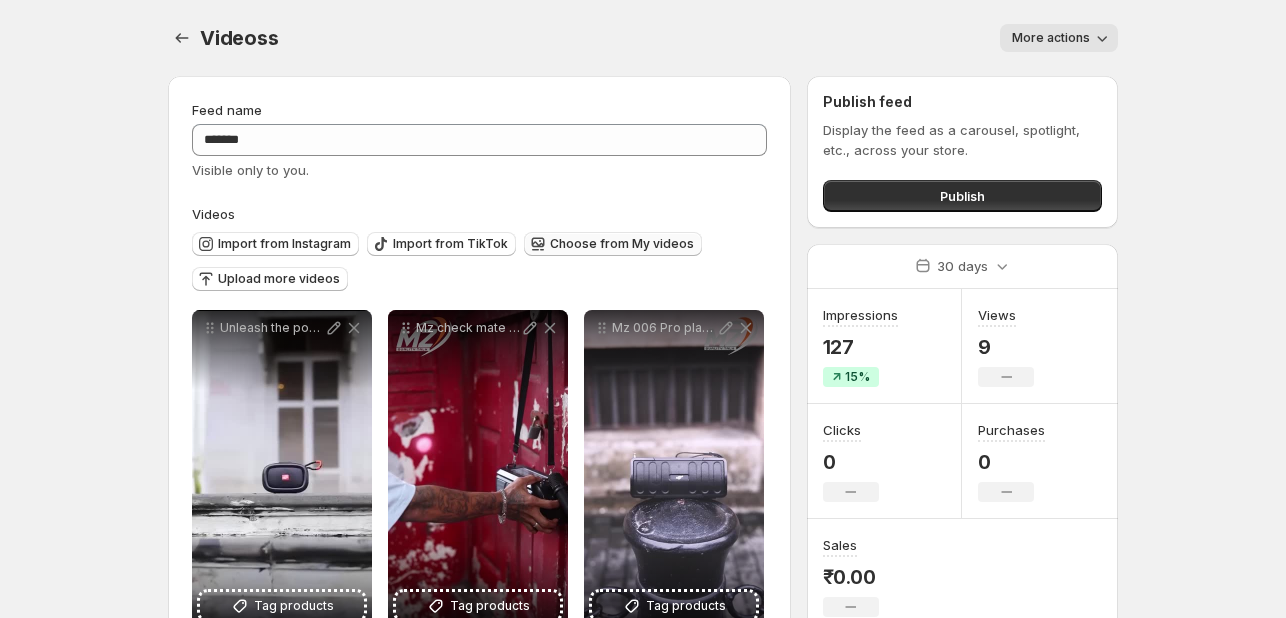 click on "Choose from My videos" at bounding box center (622, 244) 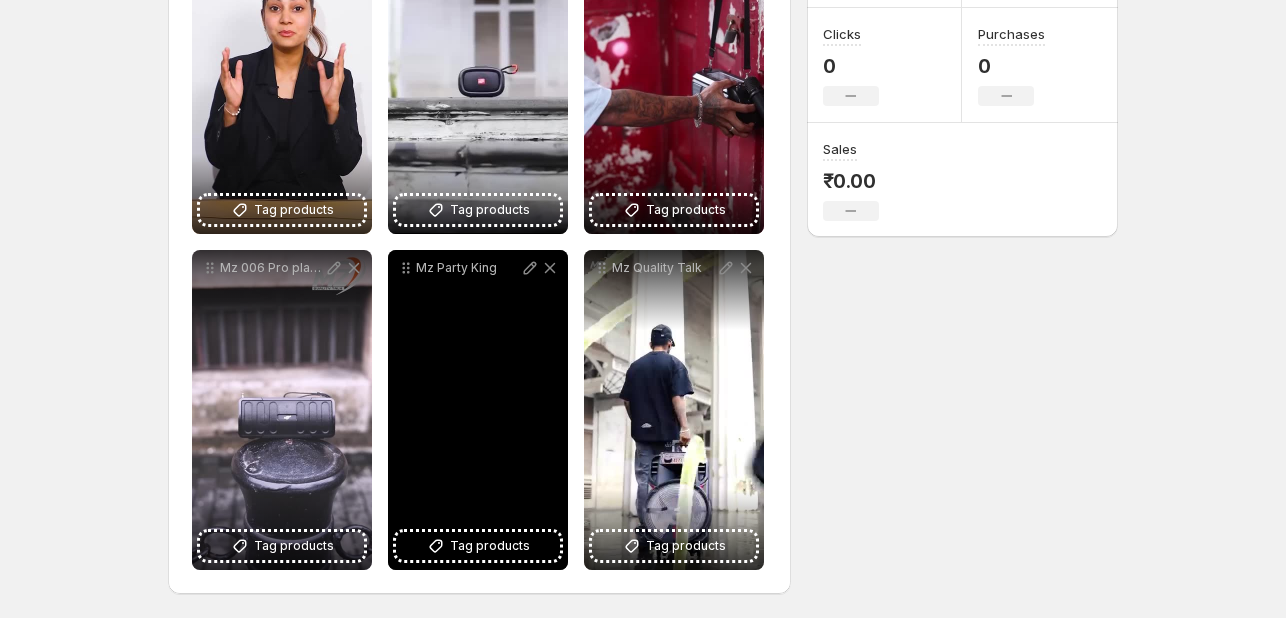 scroll, scrollTop: 0, scrollLeft: 0, axis: both 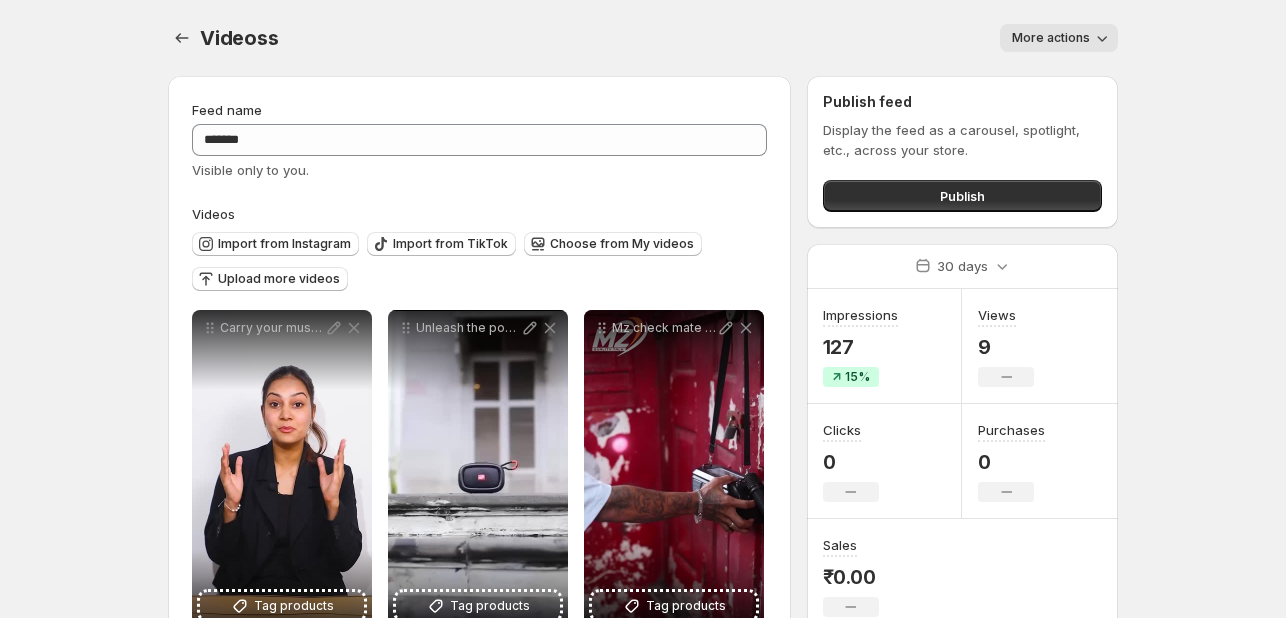 click on "Publish feed Display the feed as a carousel, spotlight, etc., across your store. Publish" at bounding box center (962, 152) 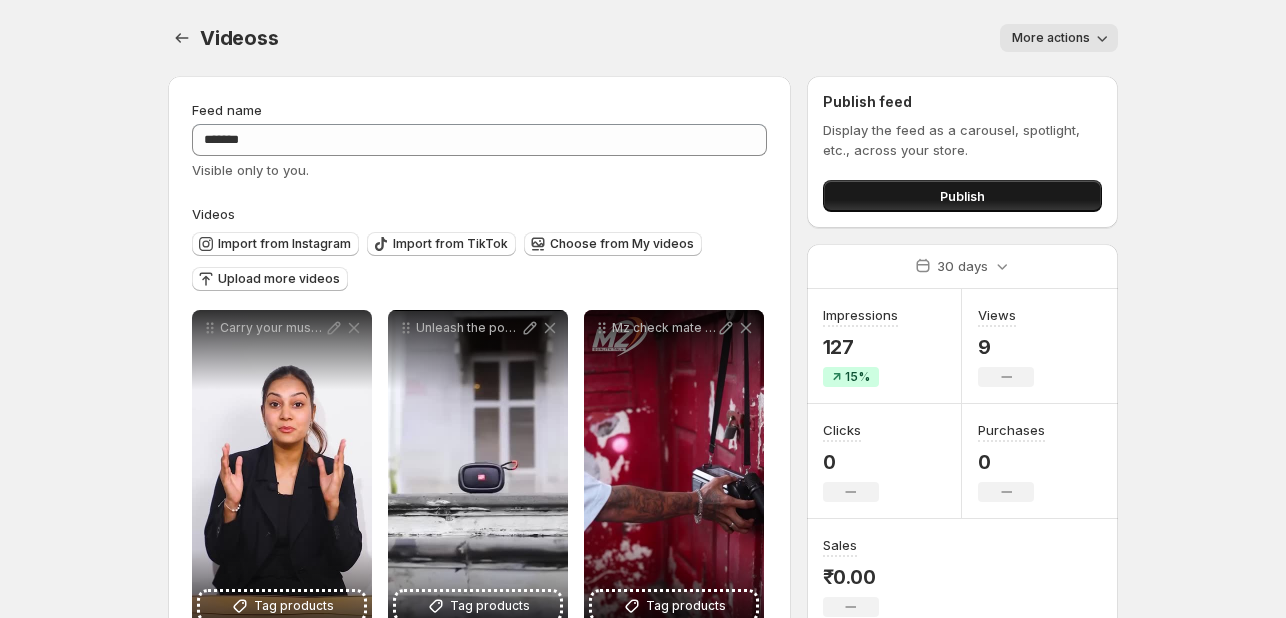 click on "Publish" at bounding box center [962, 196] 